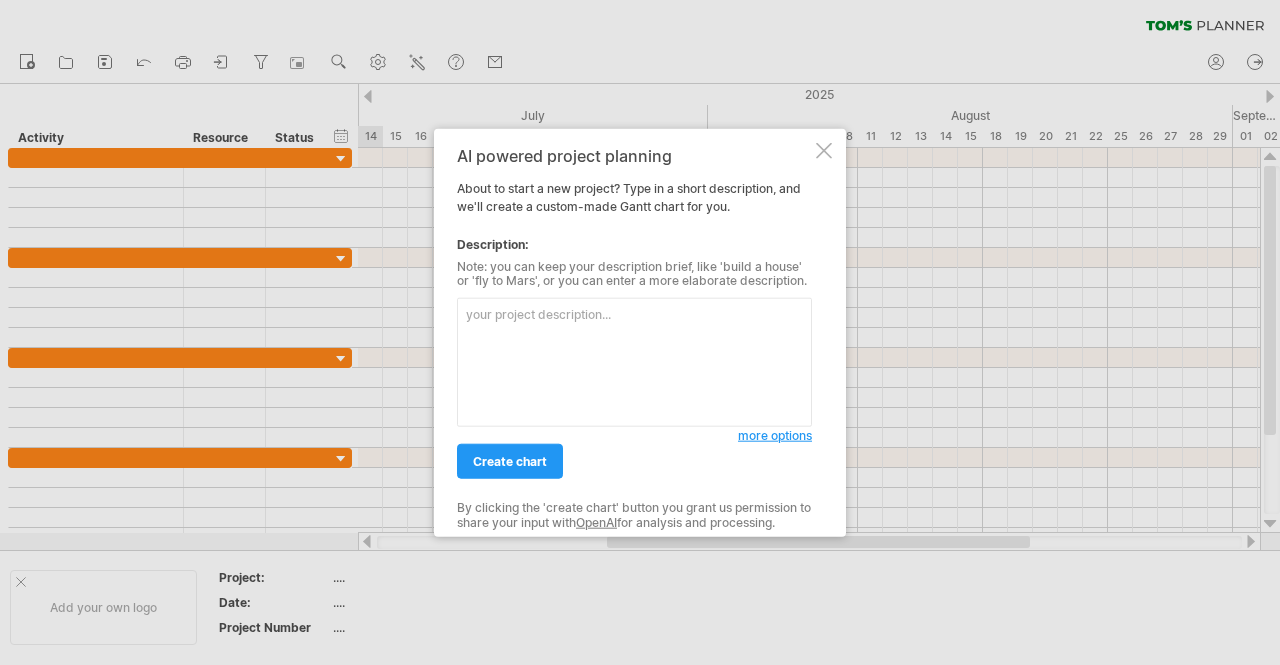 scroll, scrollTop: 0, scrollLeft: 0, axis: both 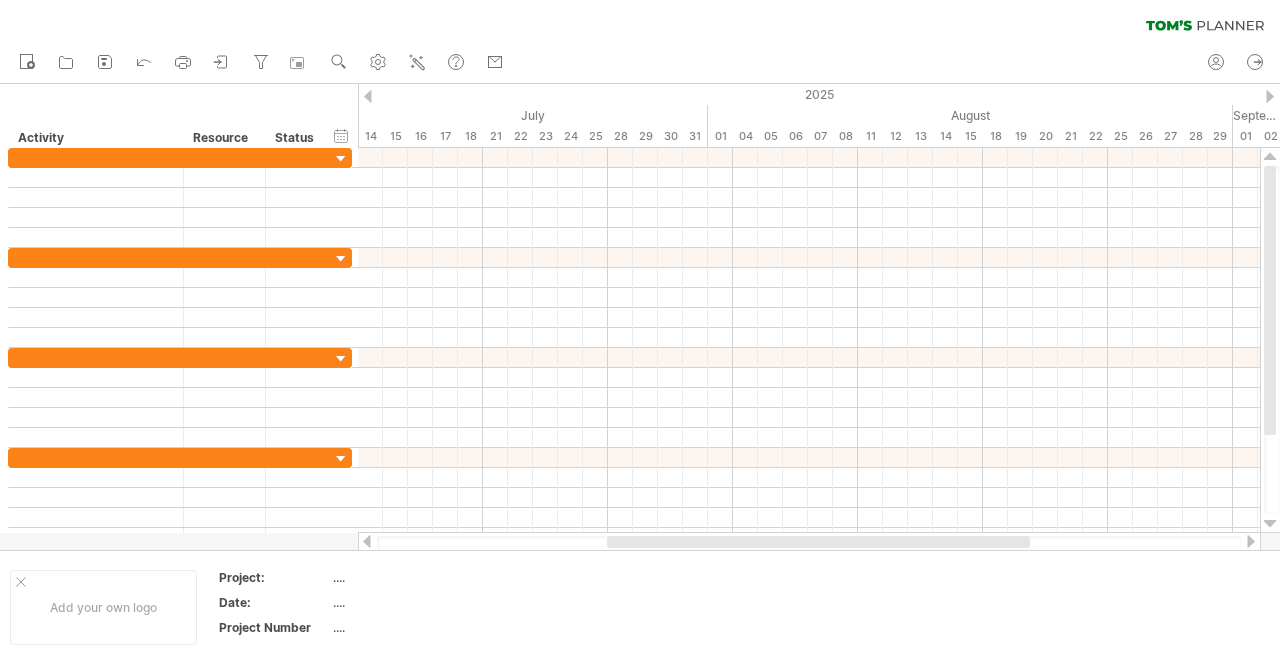 click at bounding box center (809, 542) 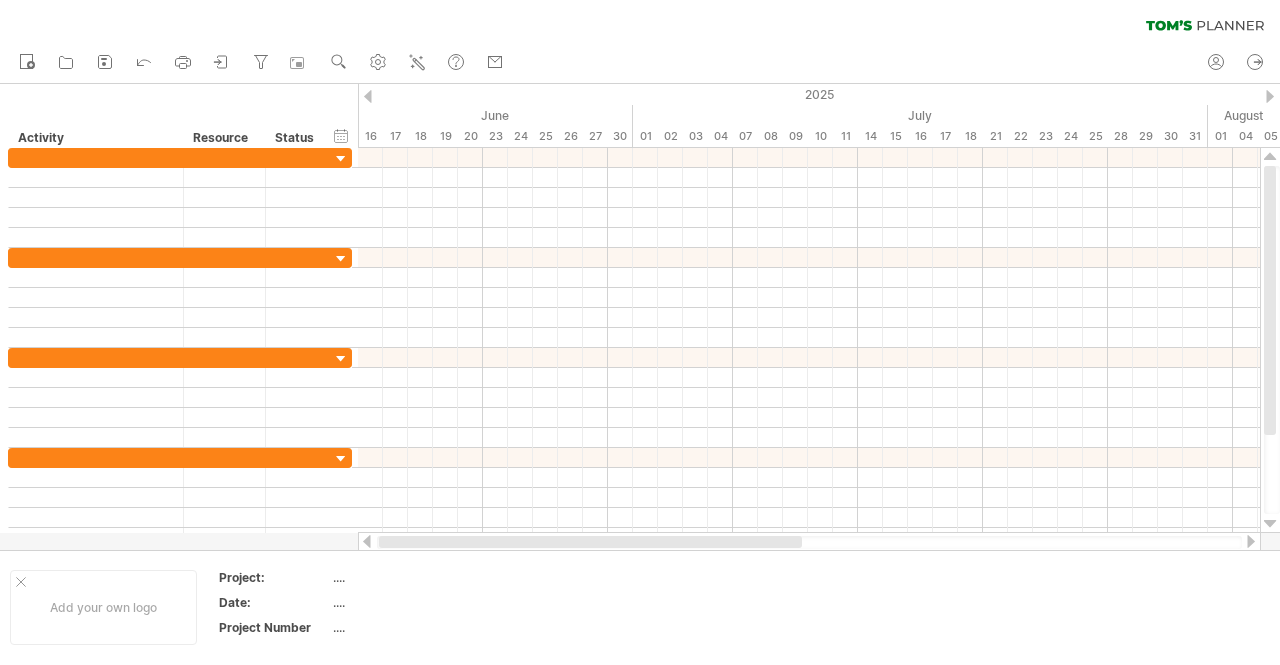 drag, startPoint x: 628, startPoint y: 543, endPoint x: 400, endPoint y: 542, distance: 228.0022 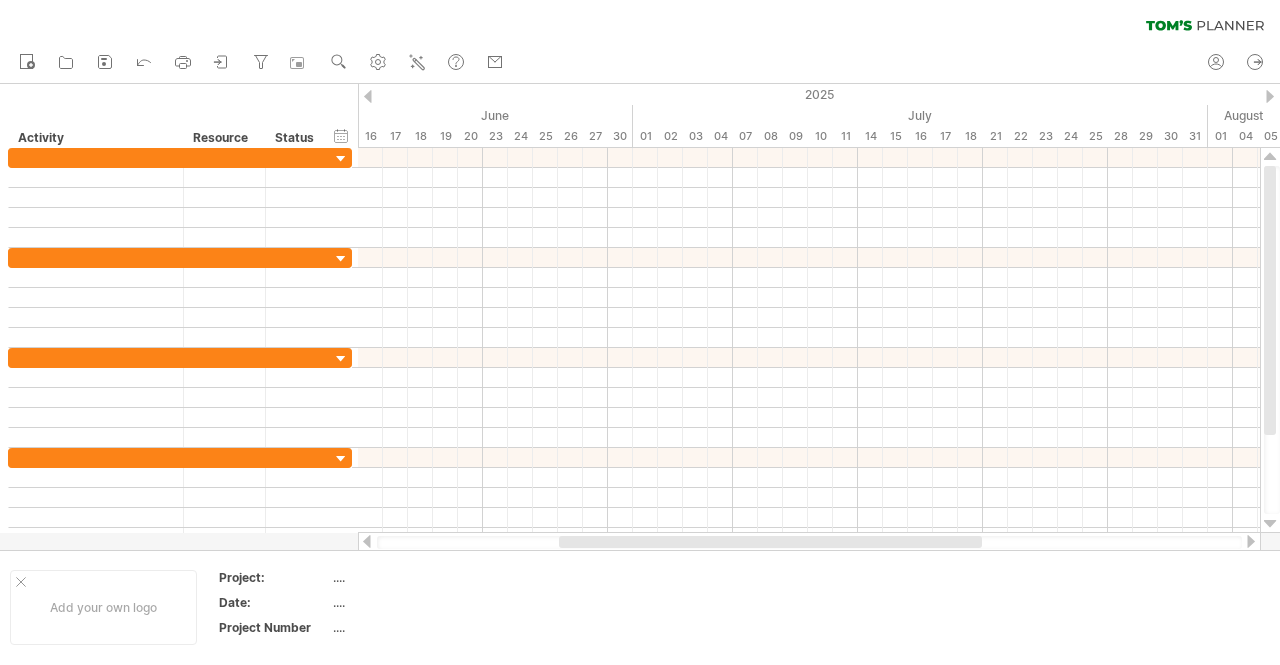 click at bounding box center [809, 542] 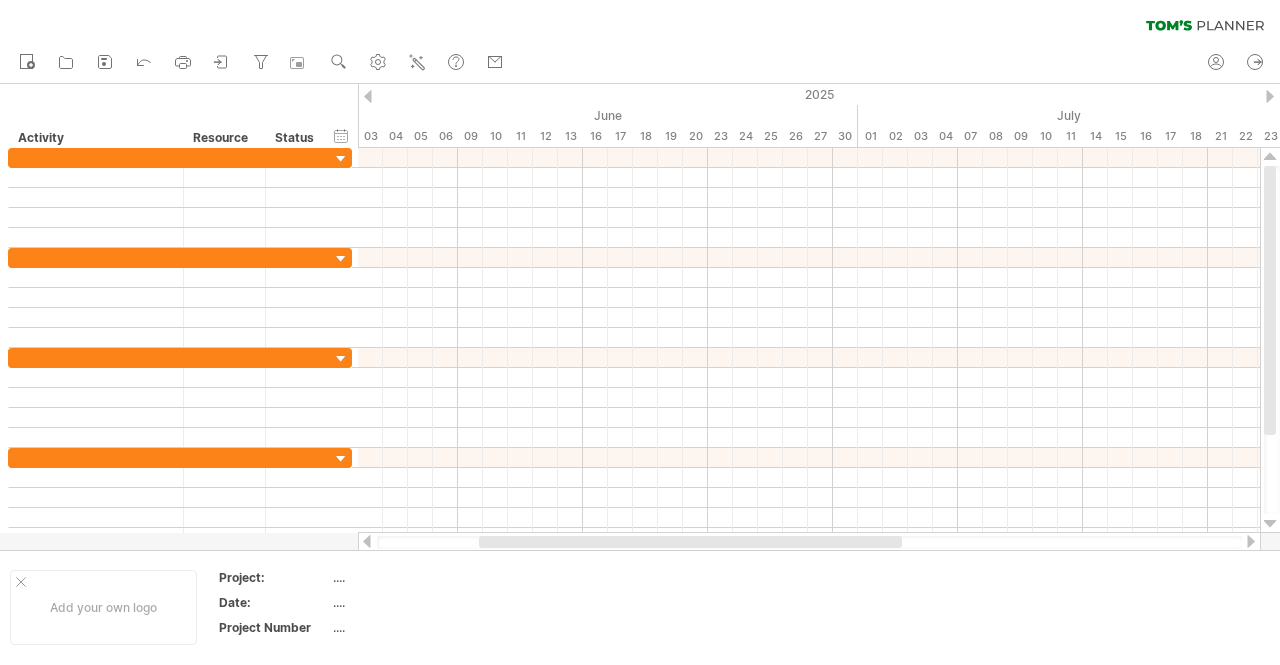 drag, startPoint x: 576, startPoint y: 541, endPoint x: 273, endPoint y: 537, distance: 303.0264 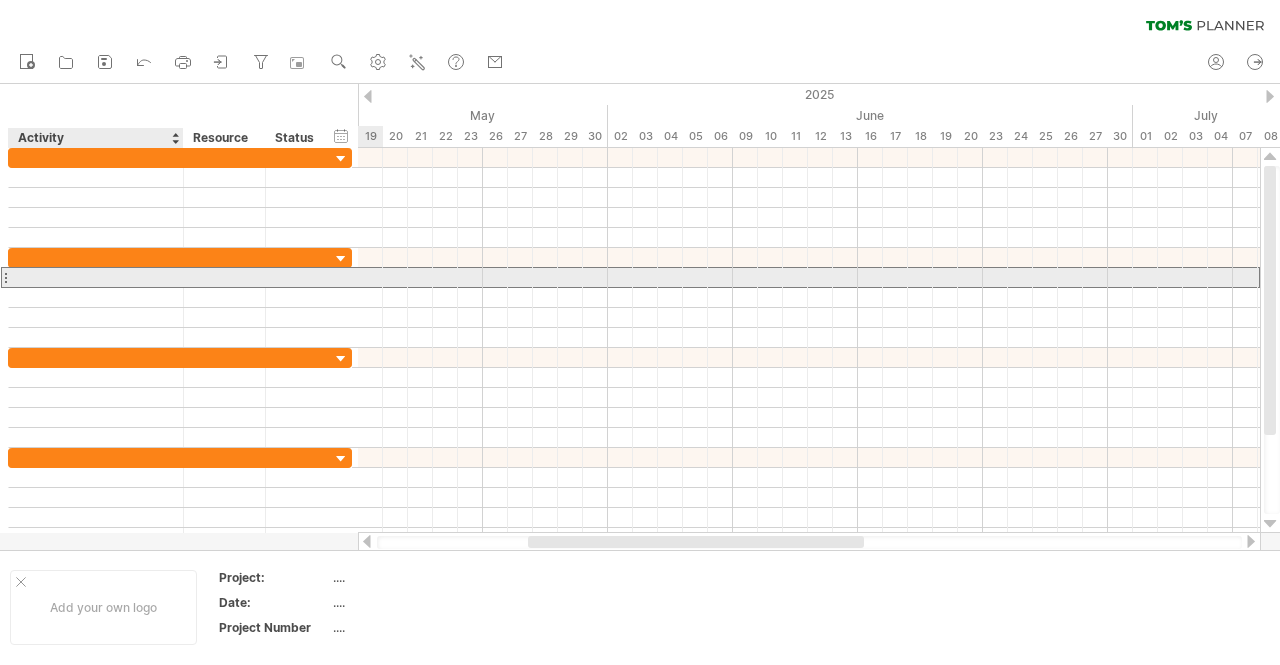click at bounding box center (96, 277) 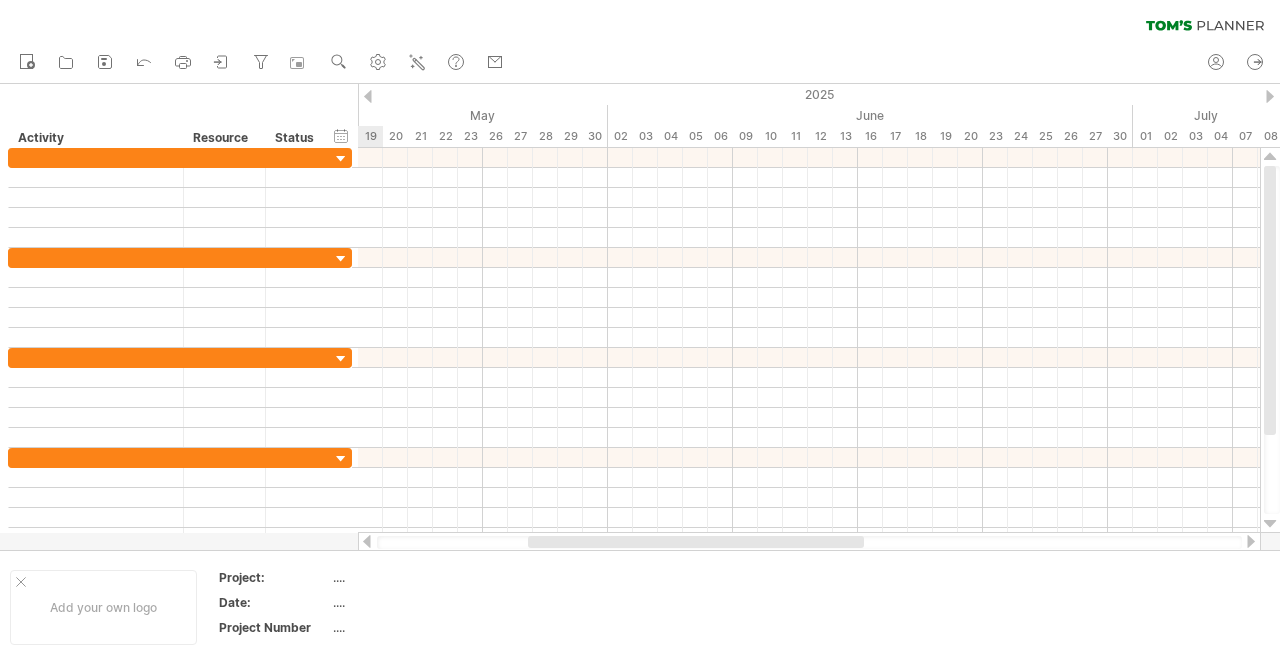 click at bounding box center [809, 542] 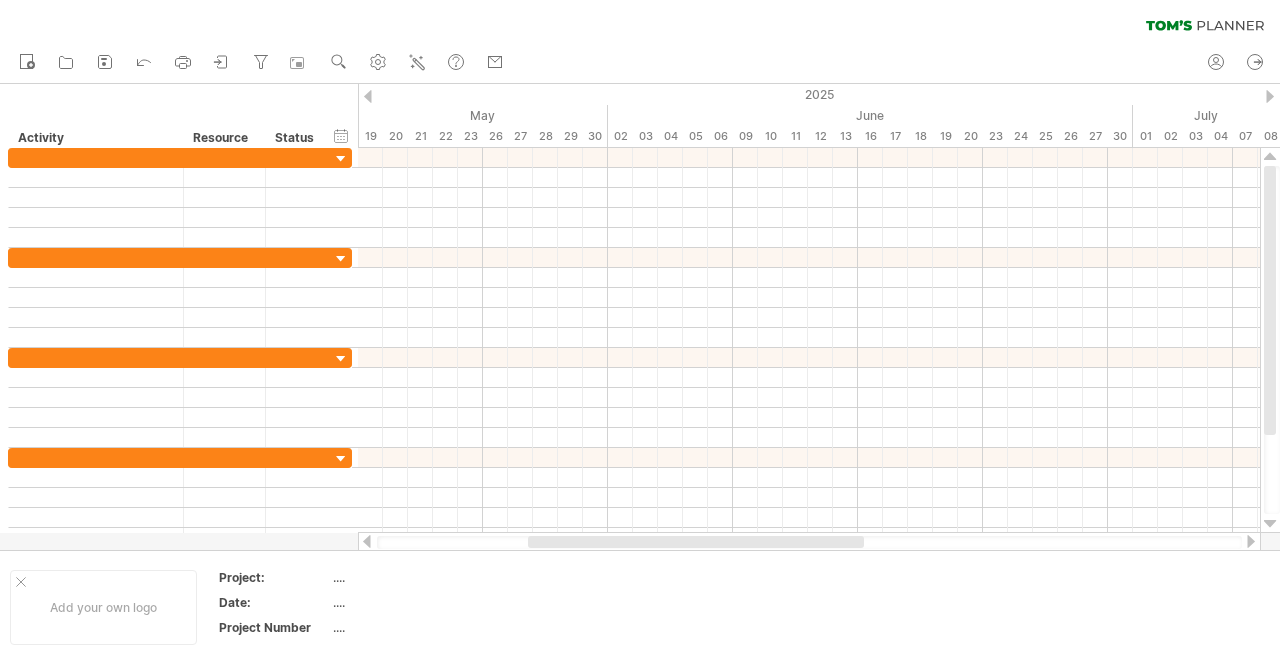 drag, startPoint x: 575, startPoint y: 537, endPoint x: 219, endPoint y: 536, distance: 356.0014 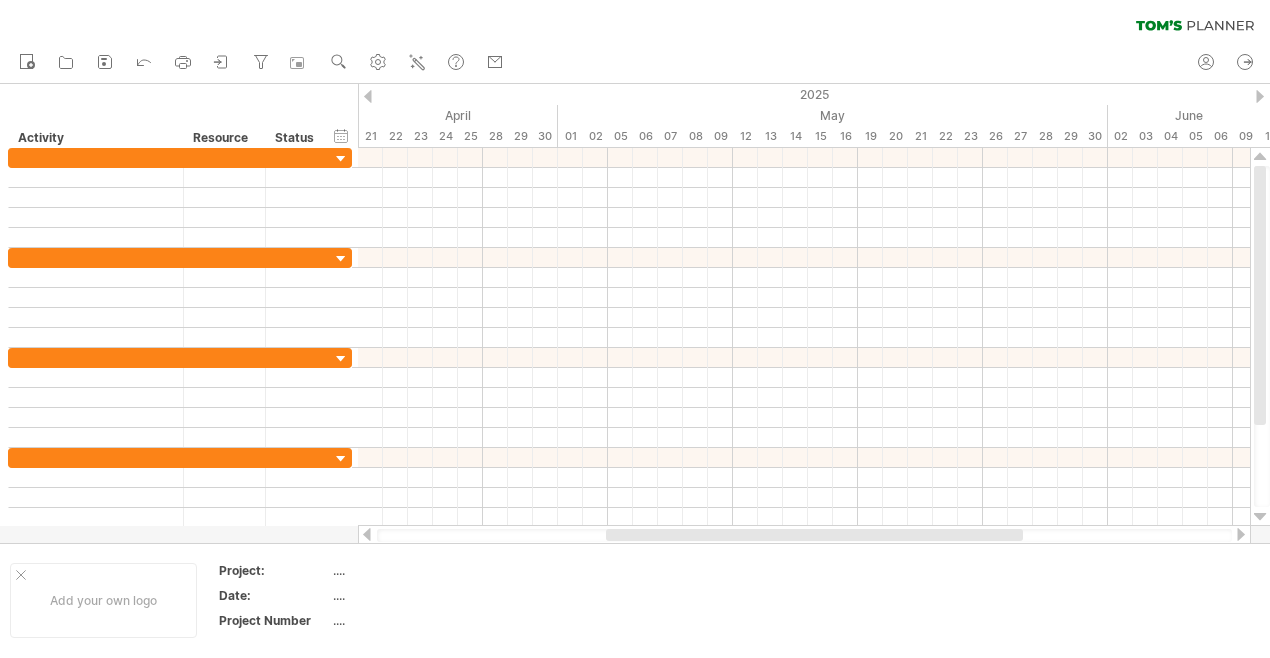 click at bounding box center [367, 534] 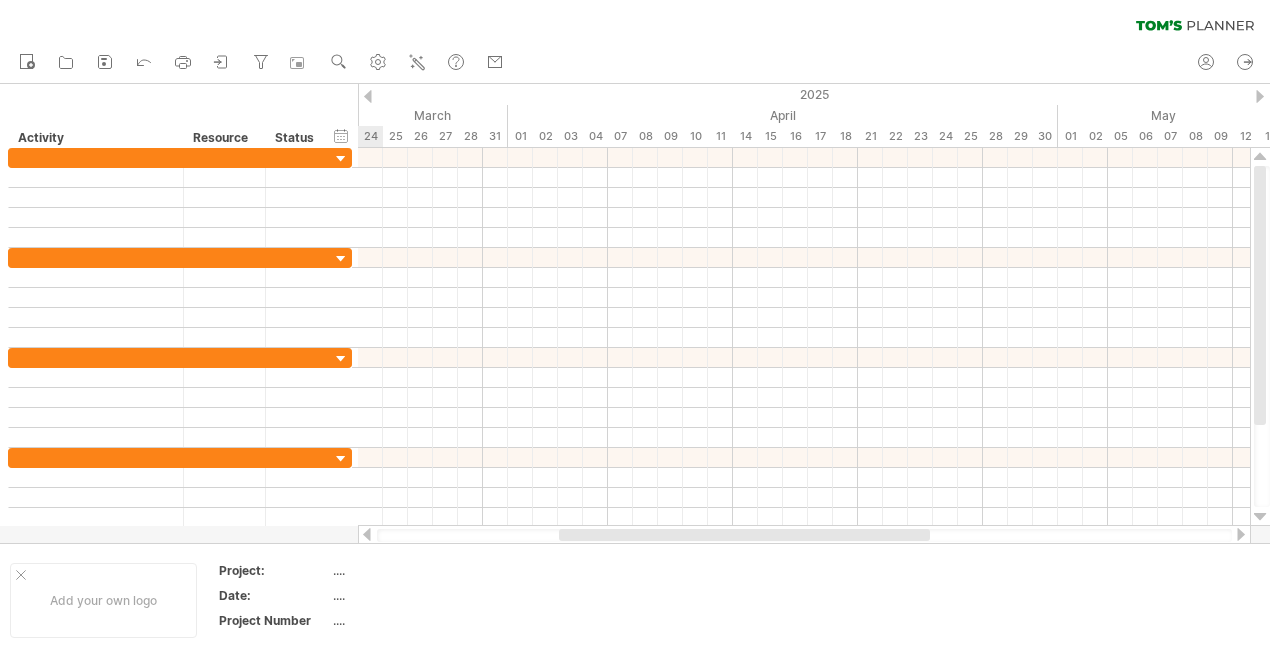 click at bounding box center (367, 534) 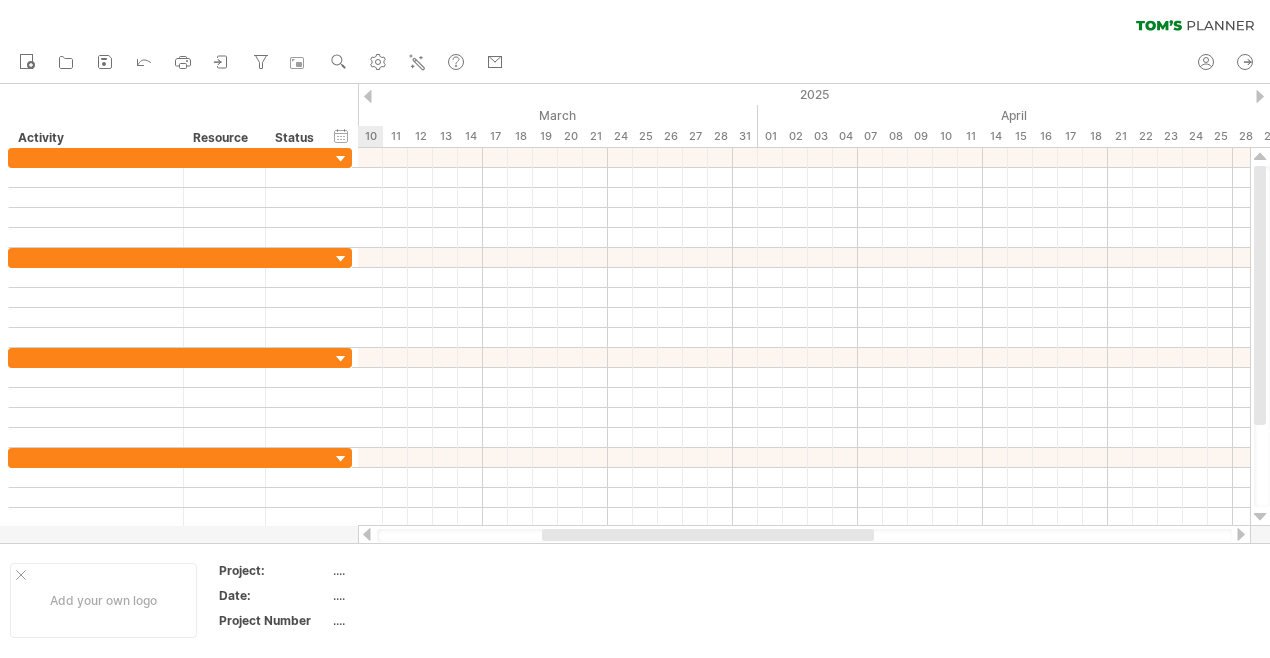 click at bounding box center [367, 534] 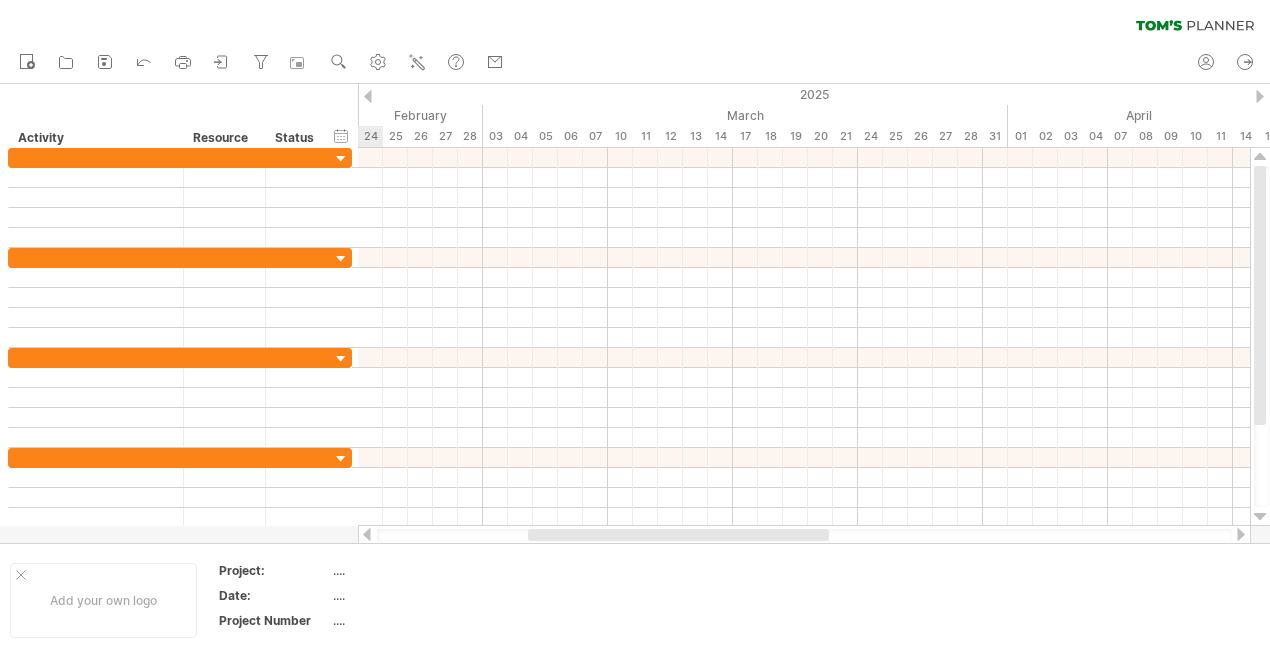 click at bounding box center (367, 534) 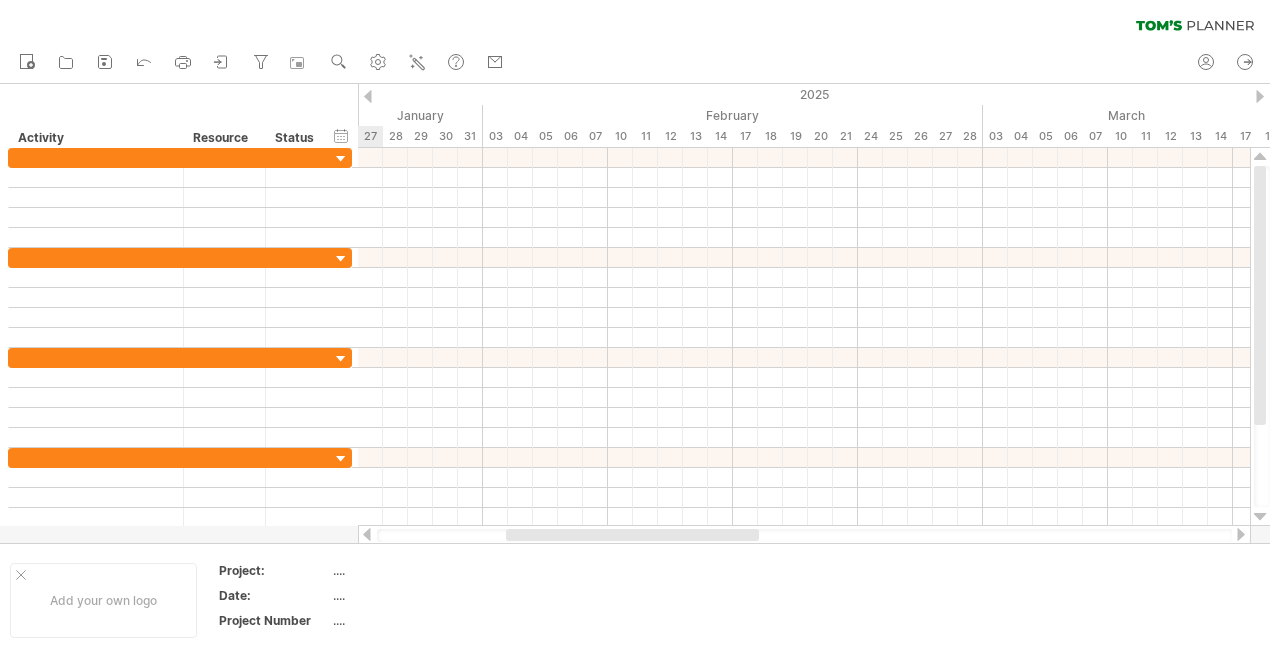 click at bounding box center [367, 534] 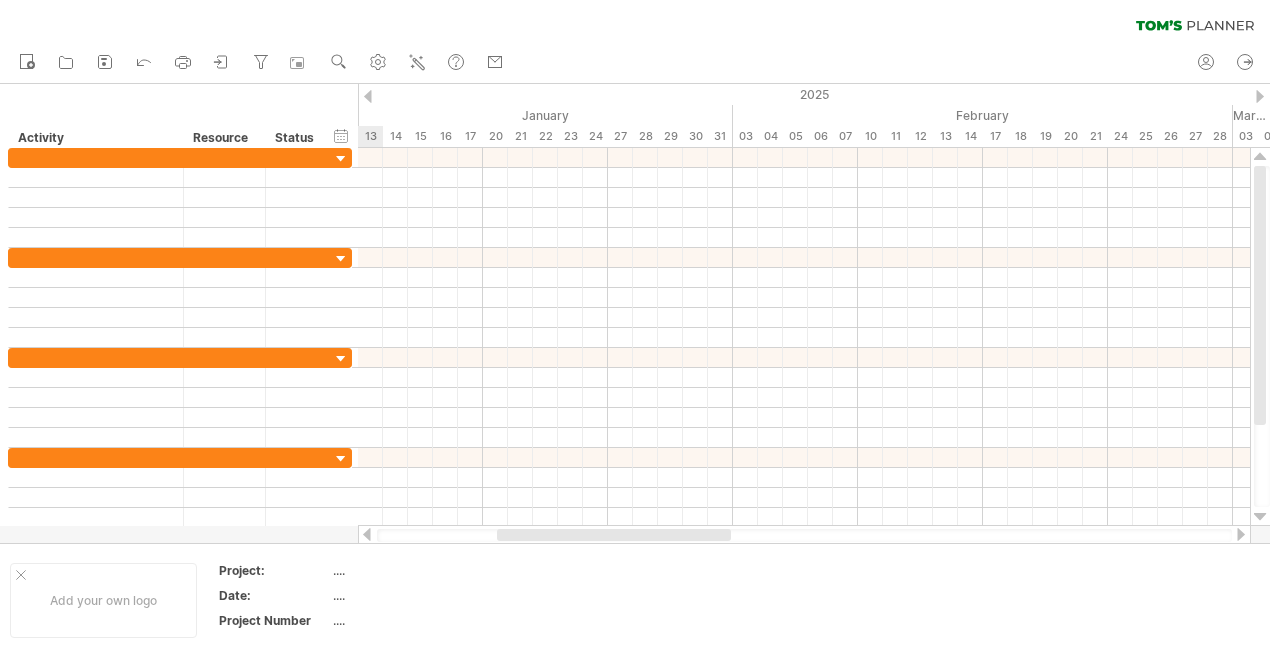 click at bounding box center (367, 534) 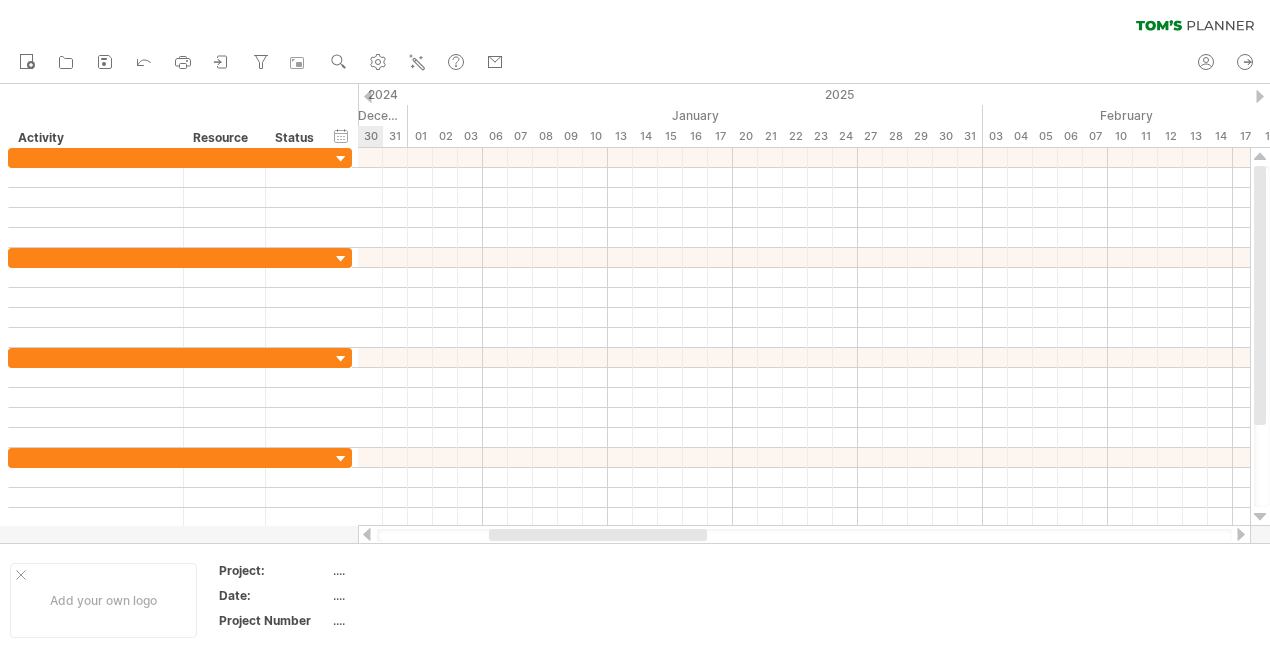 click at bounding box center [367, 534] 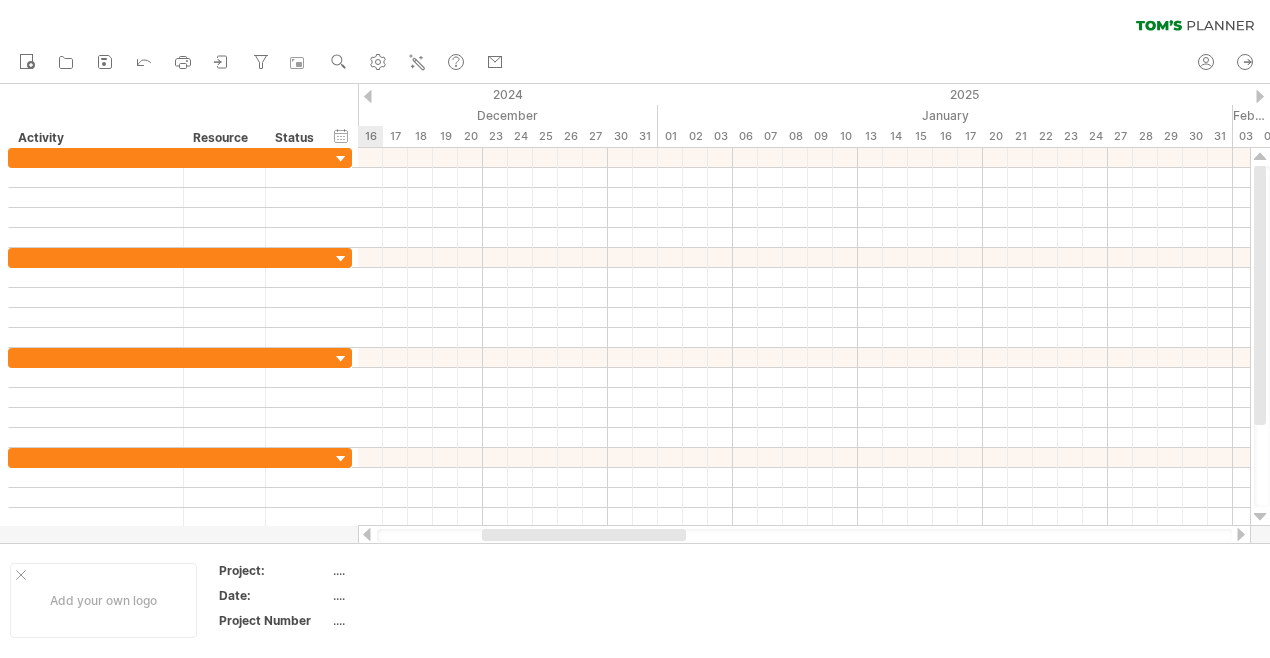 click at bounding box center (367, 534) 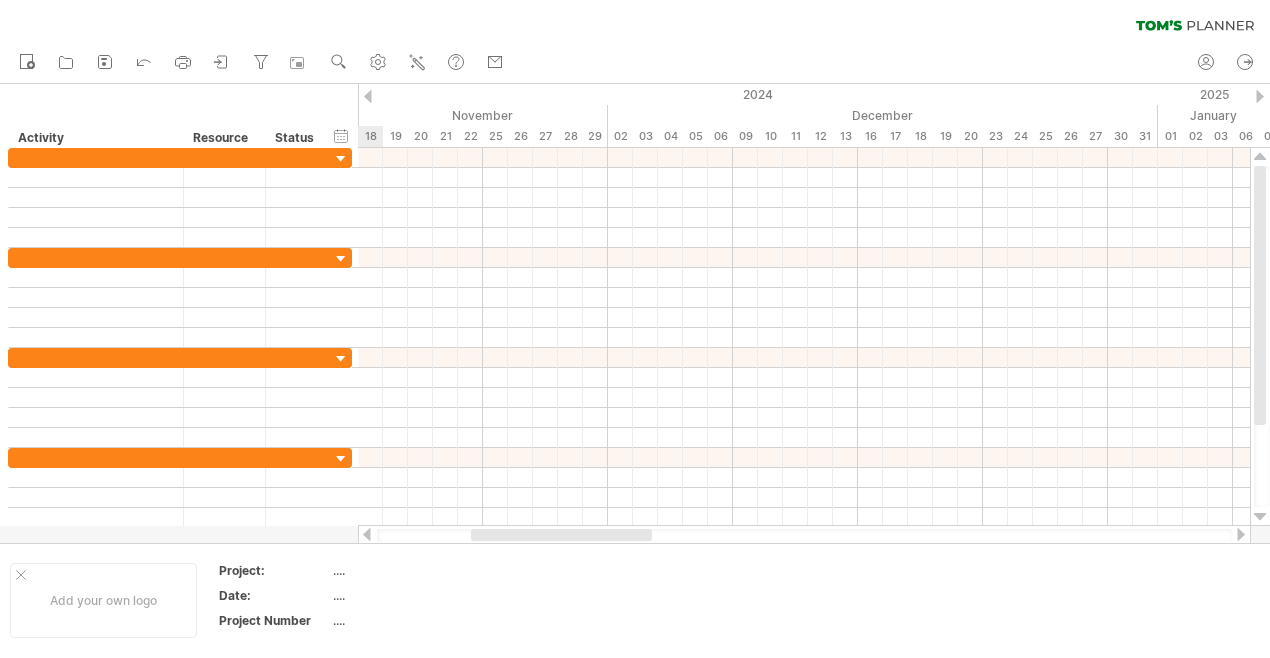 click at bounding box center [367, 534] 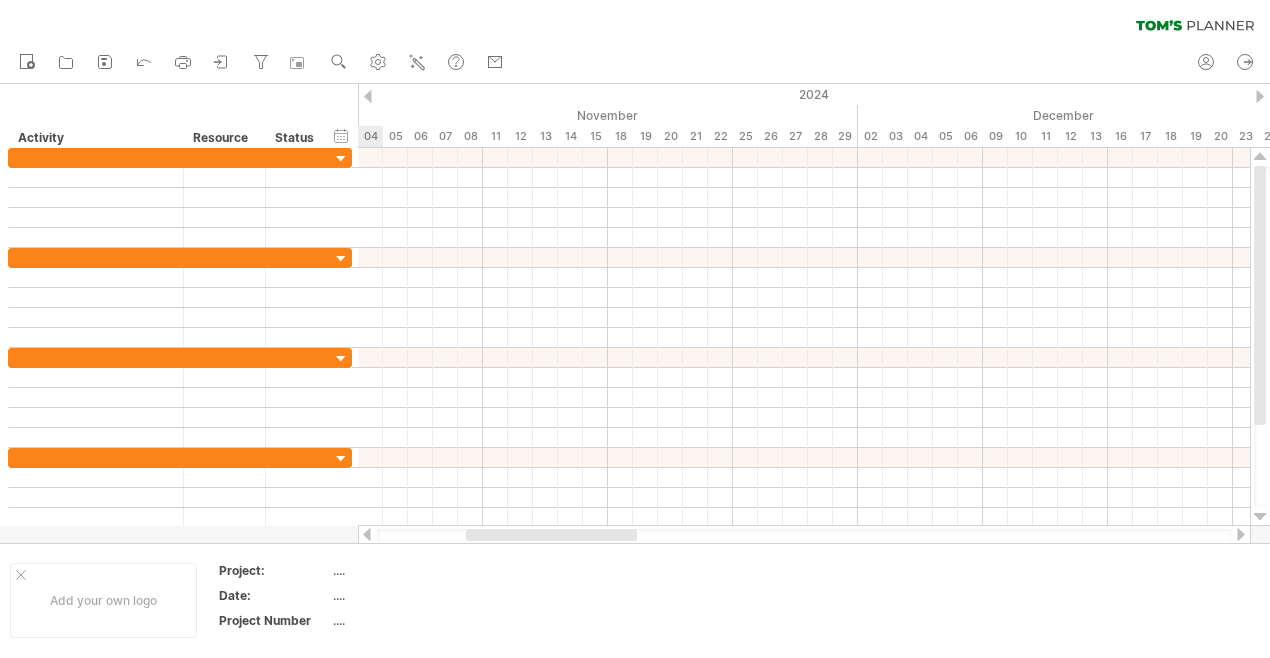 click at bounding box center (367, 534) 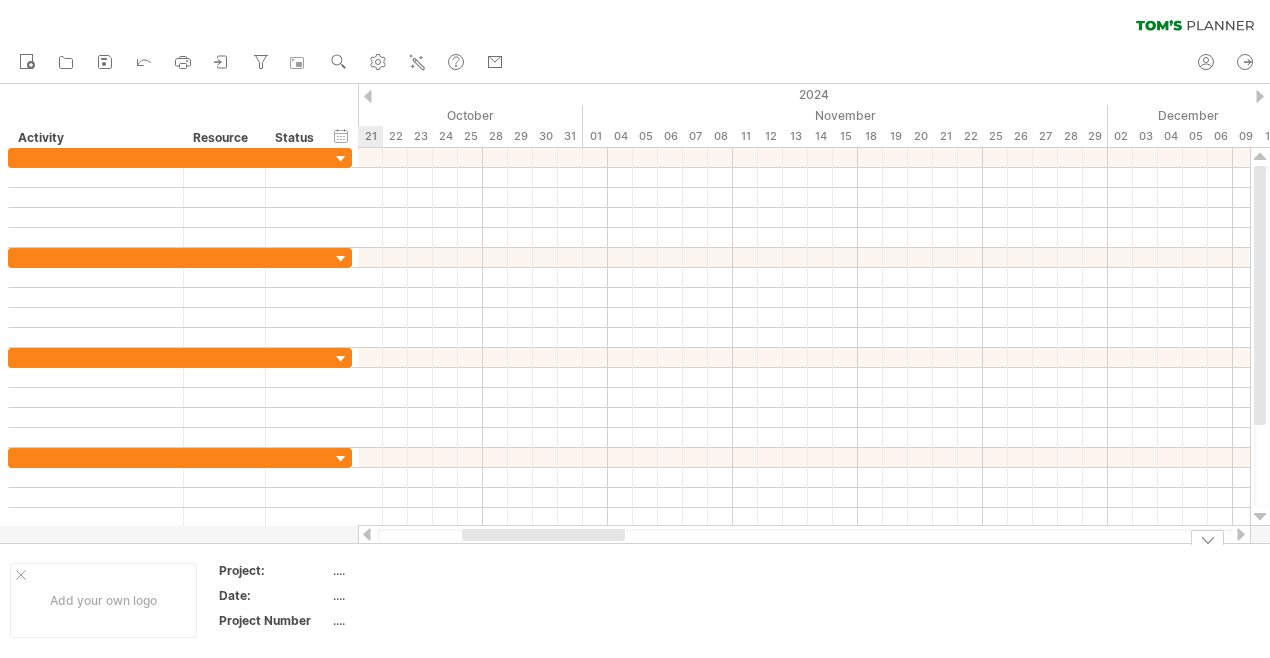 drag, startPoint x: 366, startPoint y: 539, endPoint x: 363, endPoint y: 527, distance: 12.369317 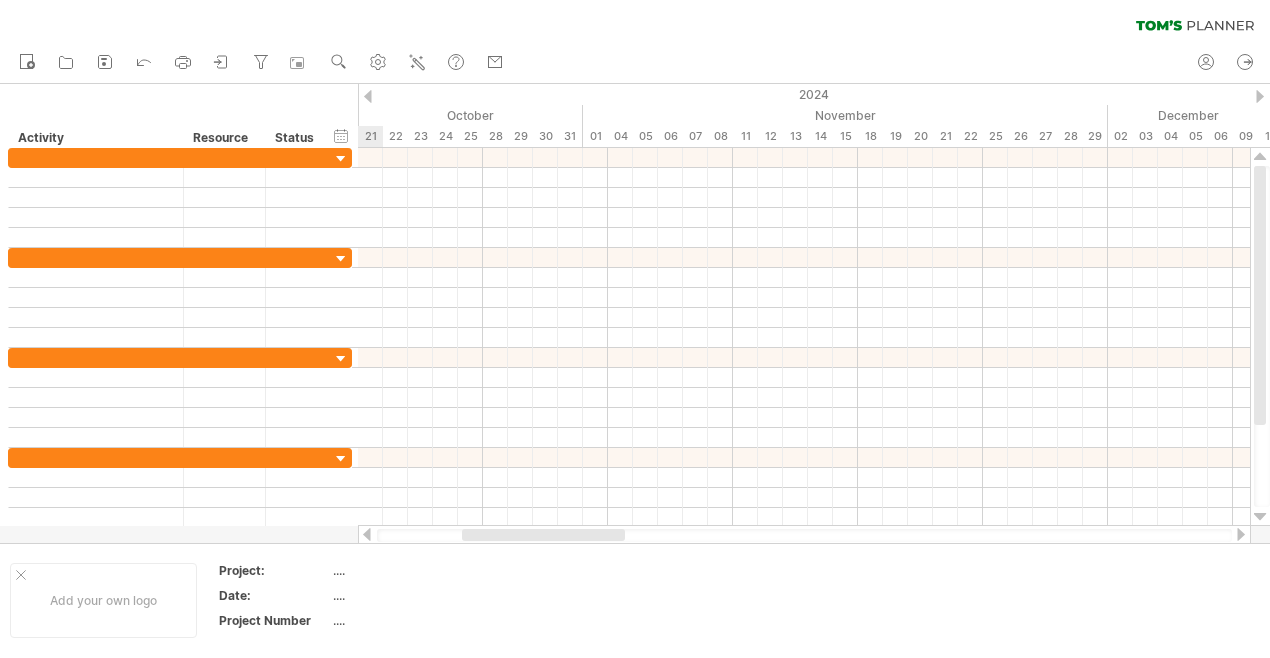 click at bounding box center [367, 534] 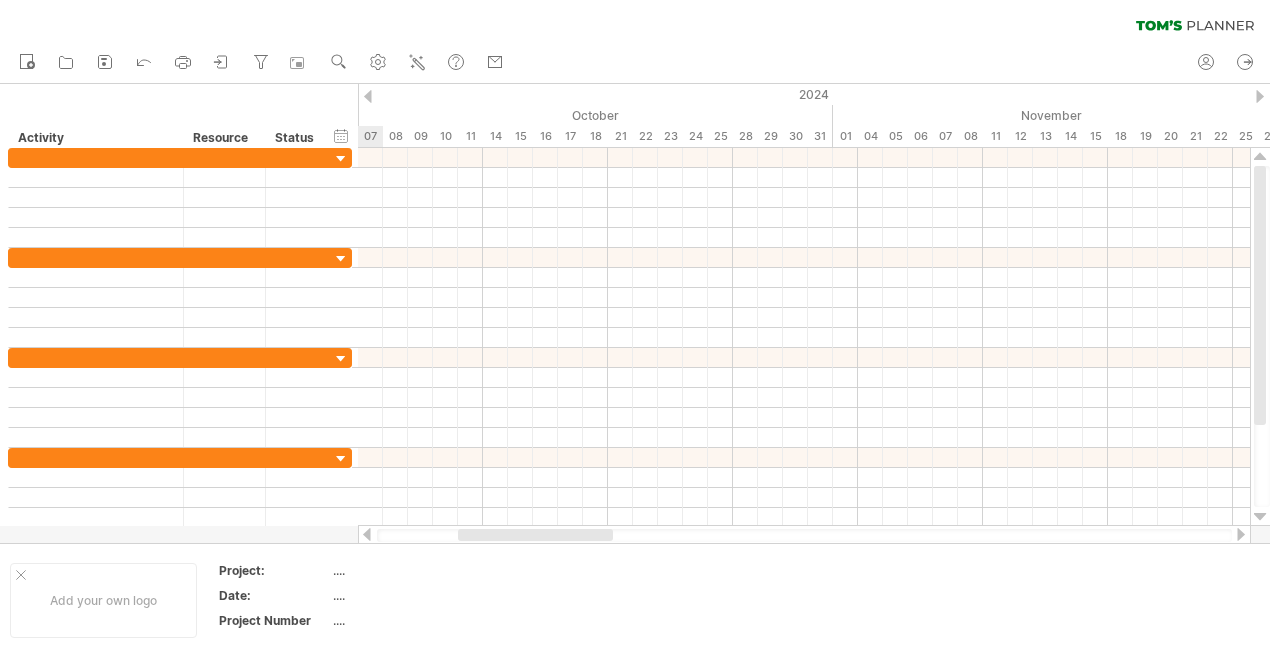 click at bounding box center [367, 534] 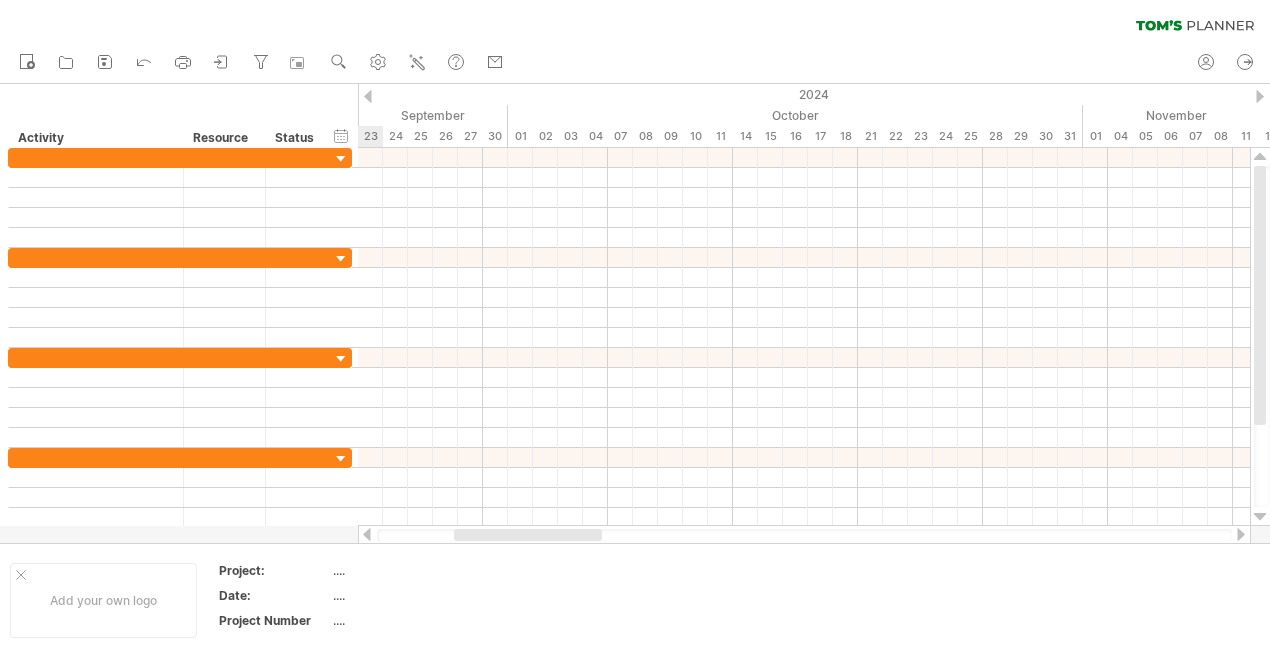 click at bounding box center [367, 534] 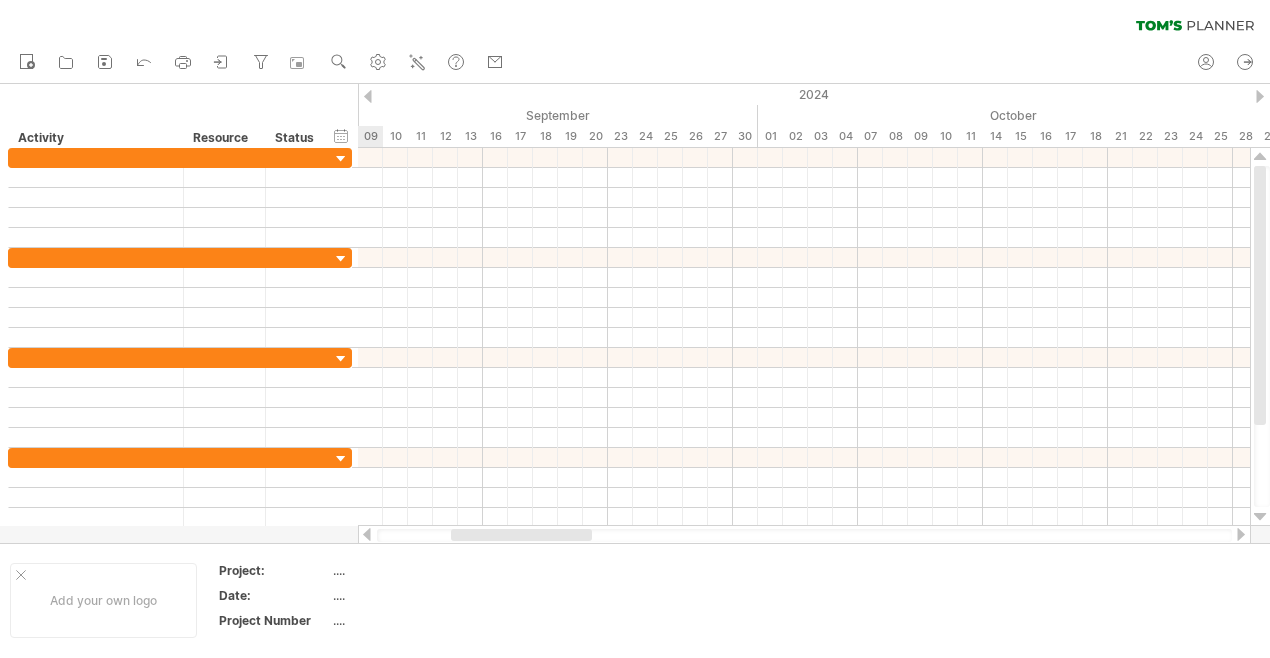 click at bounding box center [367, 534] 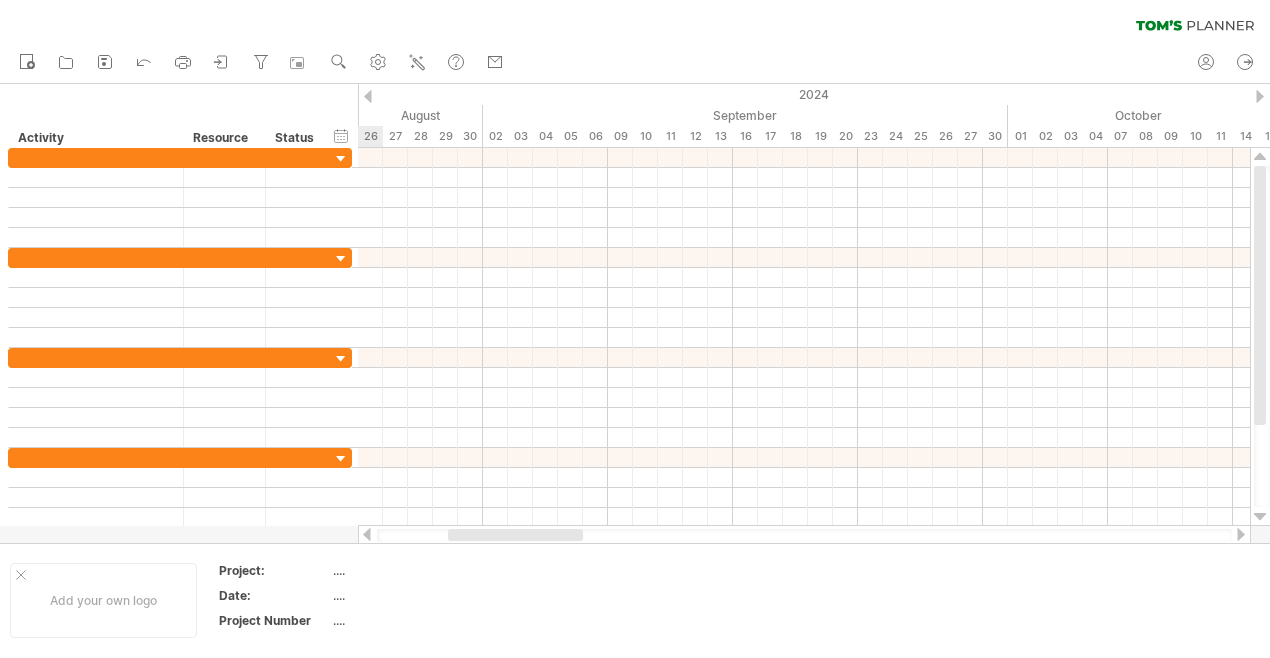 click at bounding box center (367, 534) 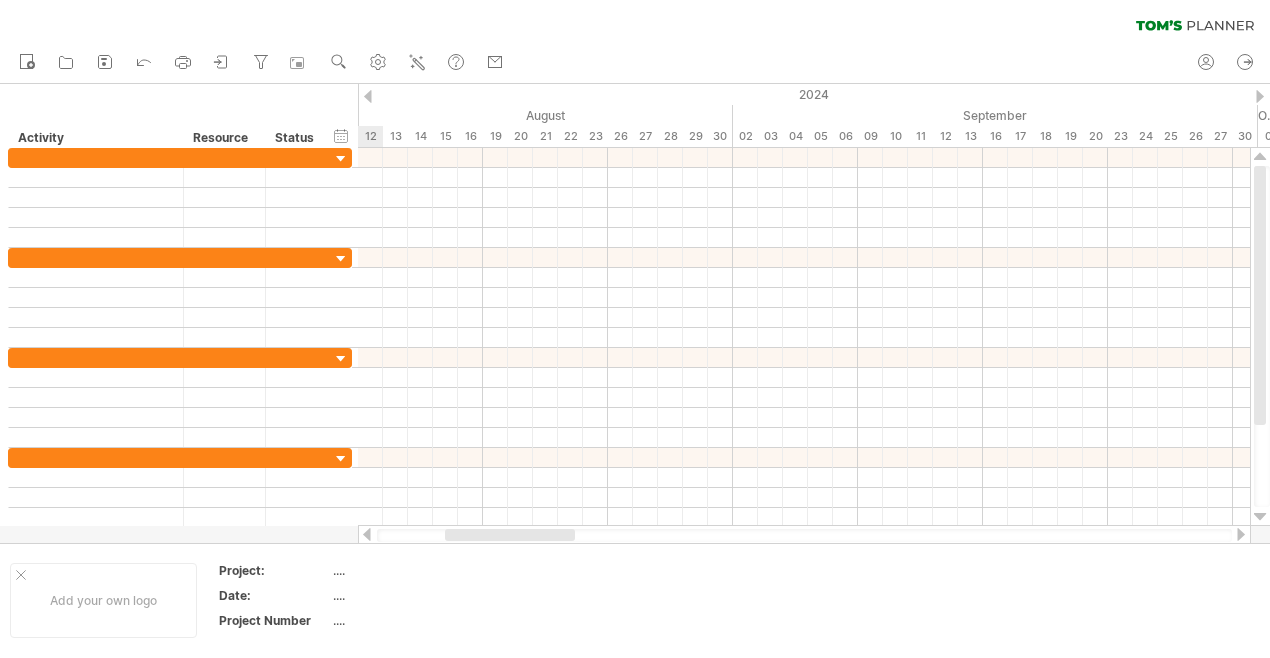 click at bounding box center (367, 534) 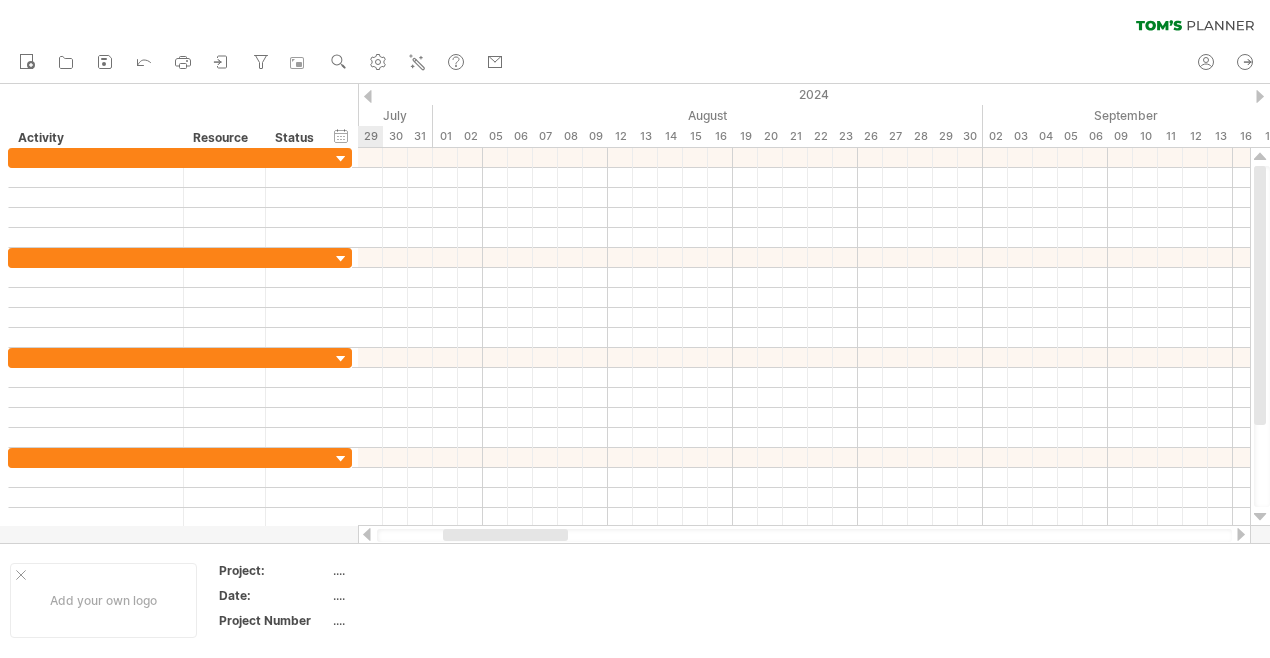 click at bounding box center [367, 534] 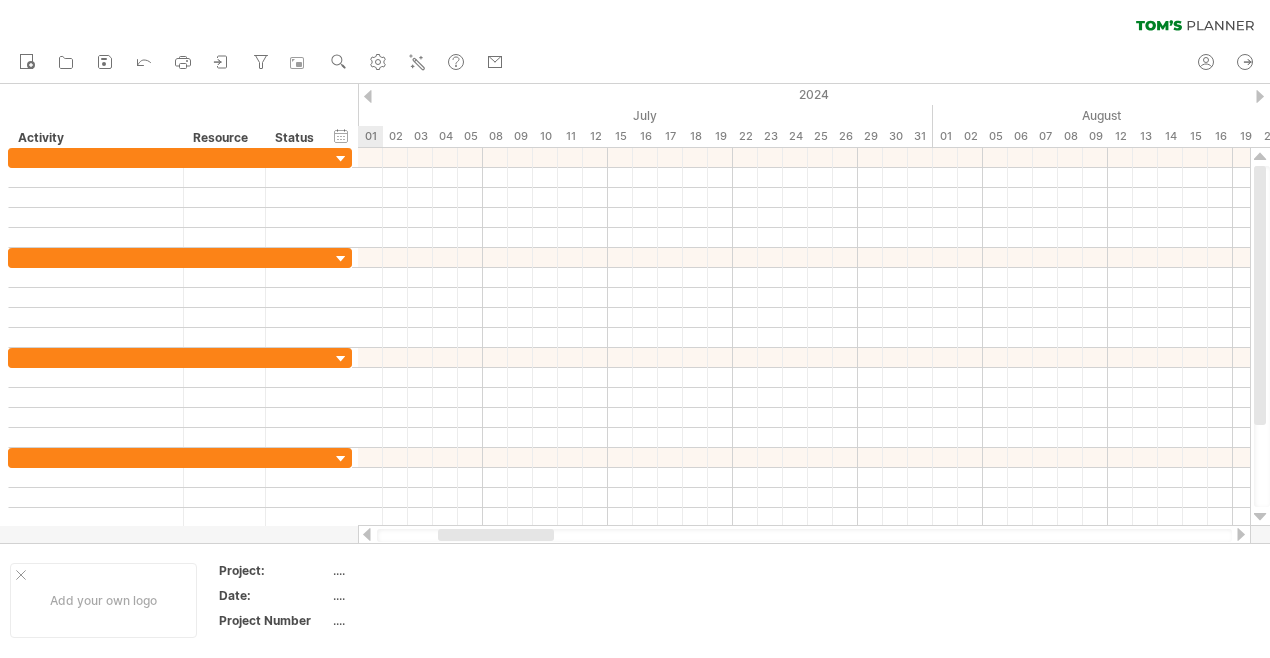 click at bounding box center (367, 534) 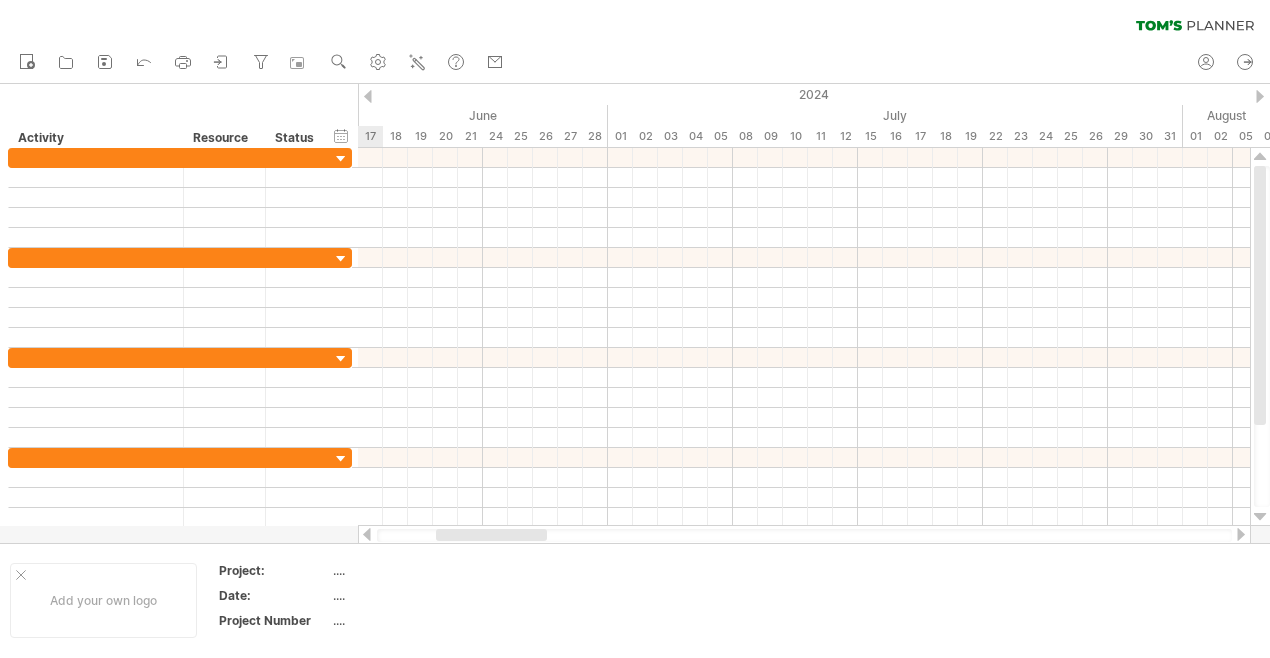 click at bounding box center (367, 534) 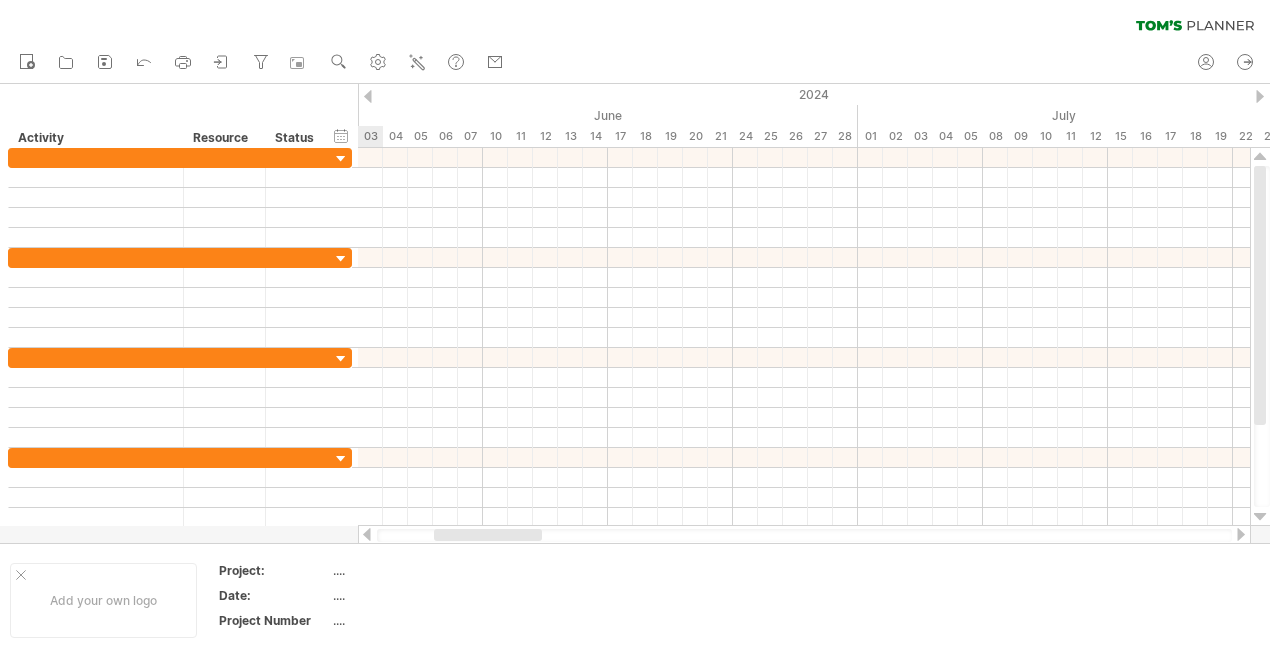 click at bounding box center (367, 534) 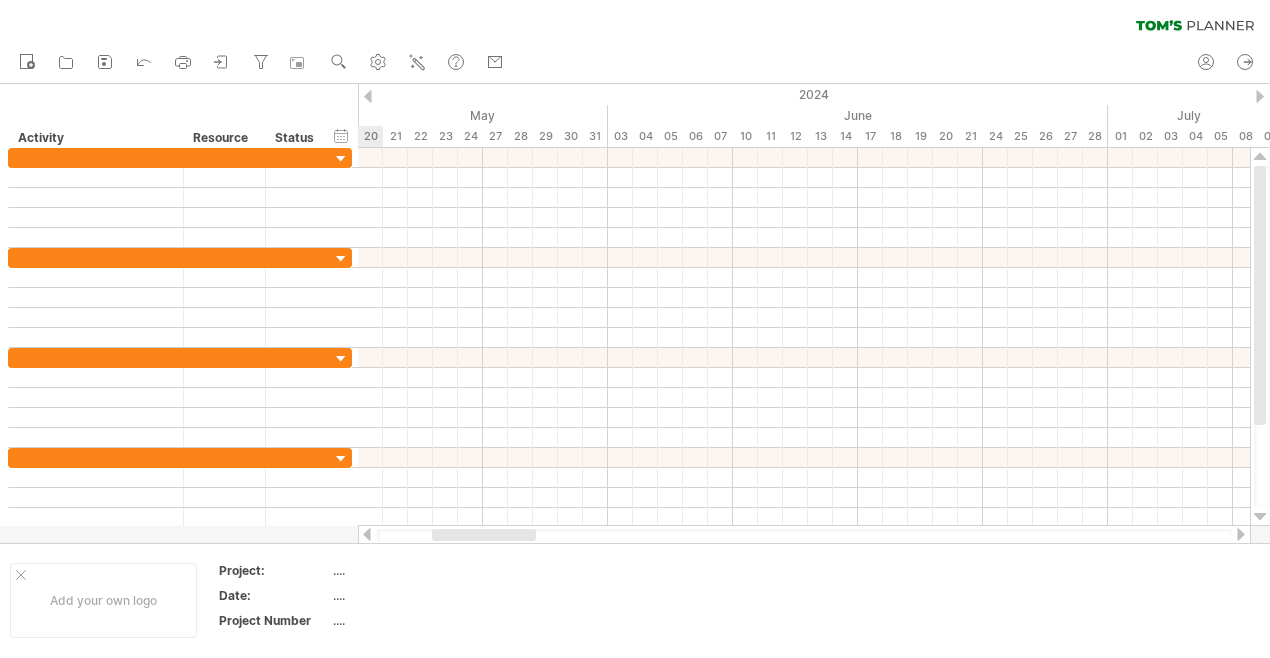 click at bounding box center (367, 534) 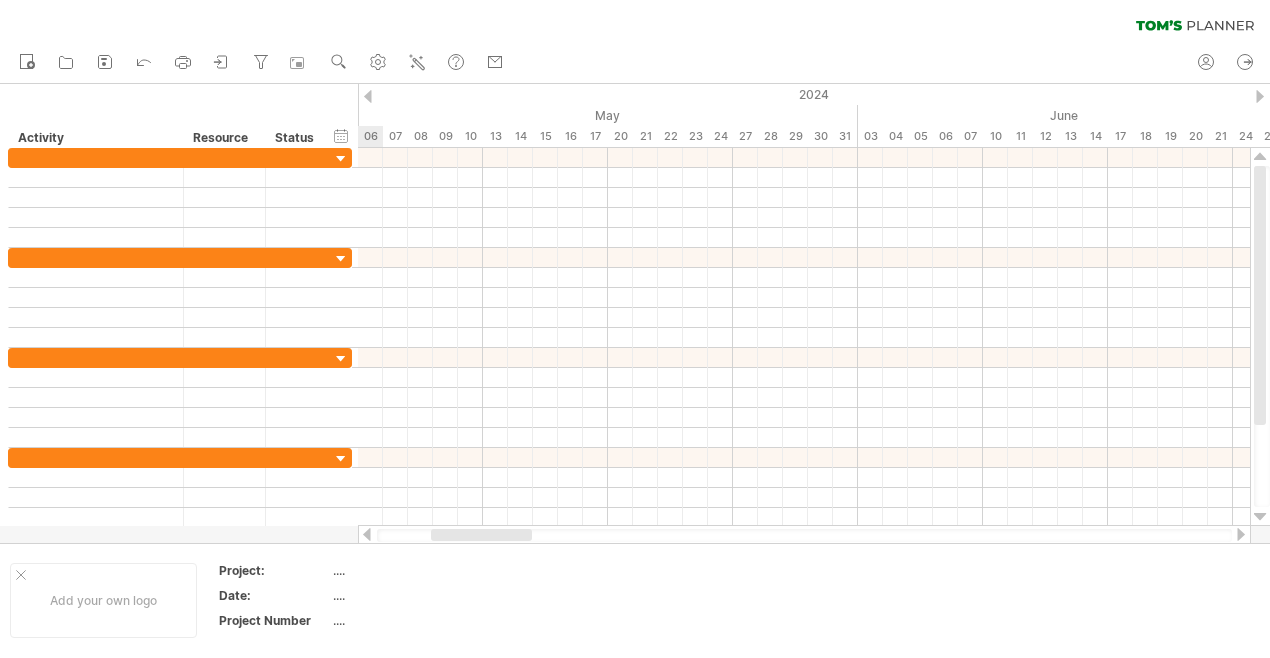 click at bounding box center (367, 534) 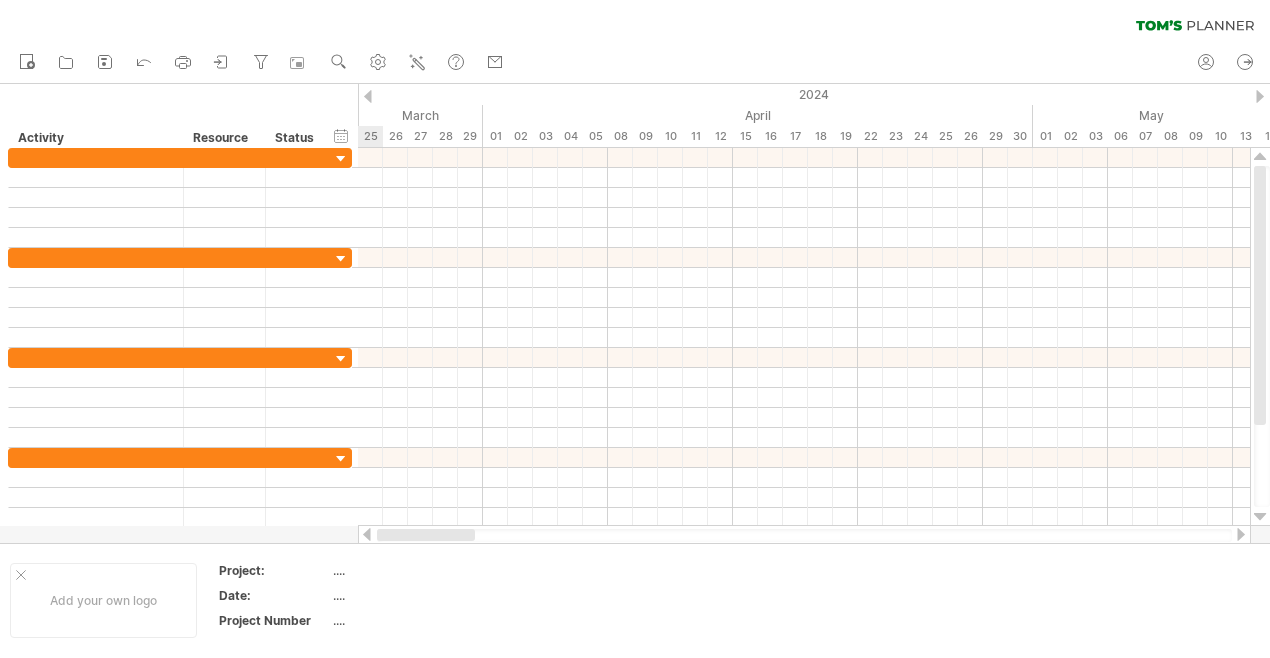 drag, startPoint x: 446, startPoint y: 530, endPoint x: 378, endPoint y: 532, distance: 68.0294 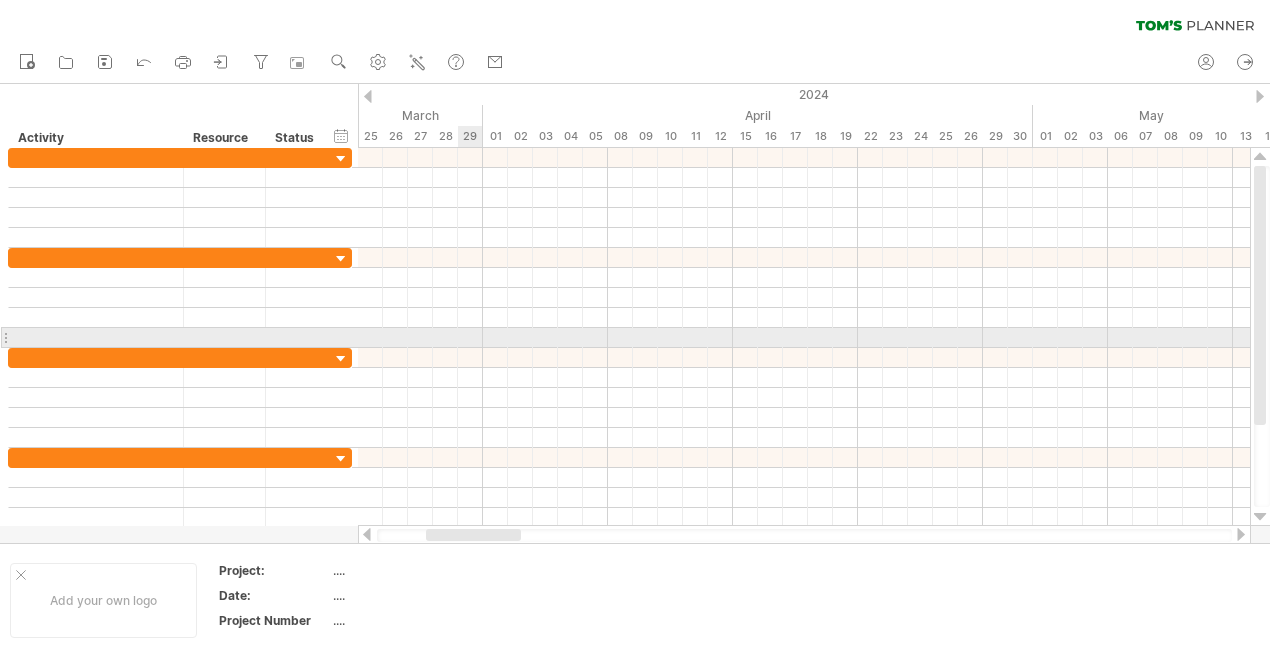 click at bounding box center (804, 338) 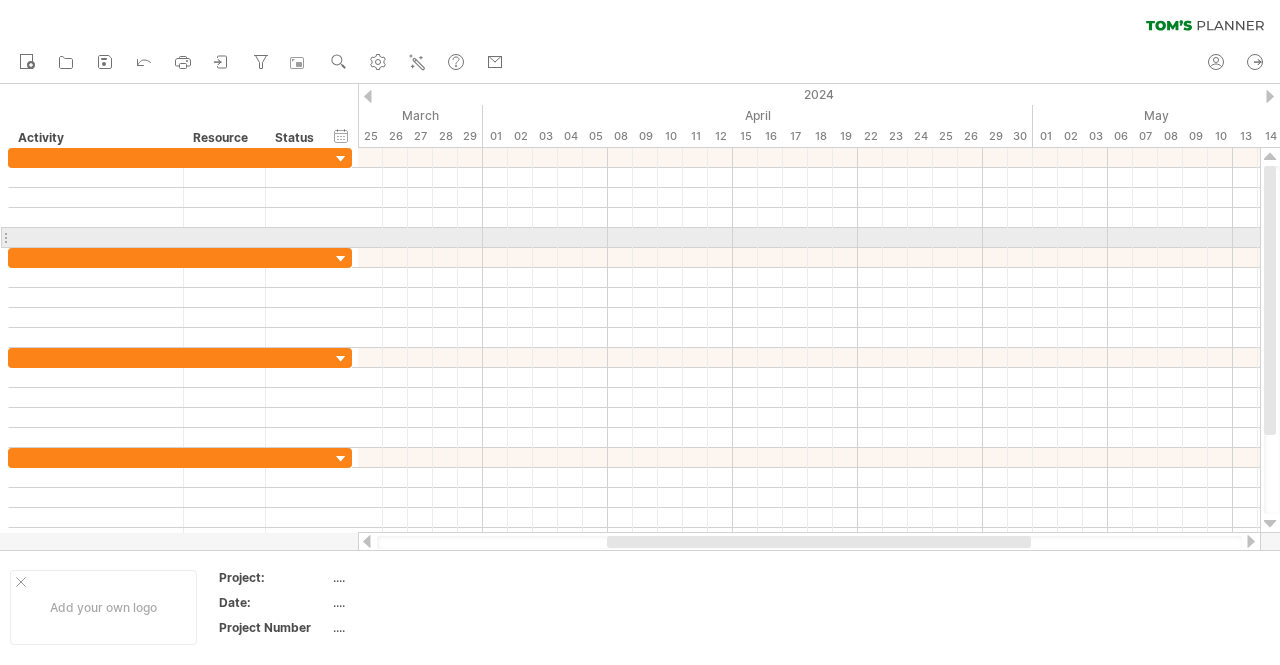drag, startPoint x: 1272, startPoint y: 337, endPoint x: 1279, endPoint y: 224, distance: 113.216606 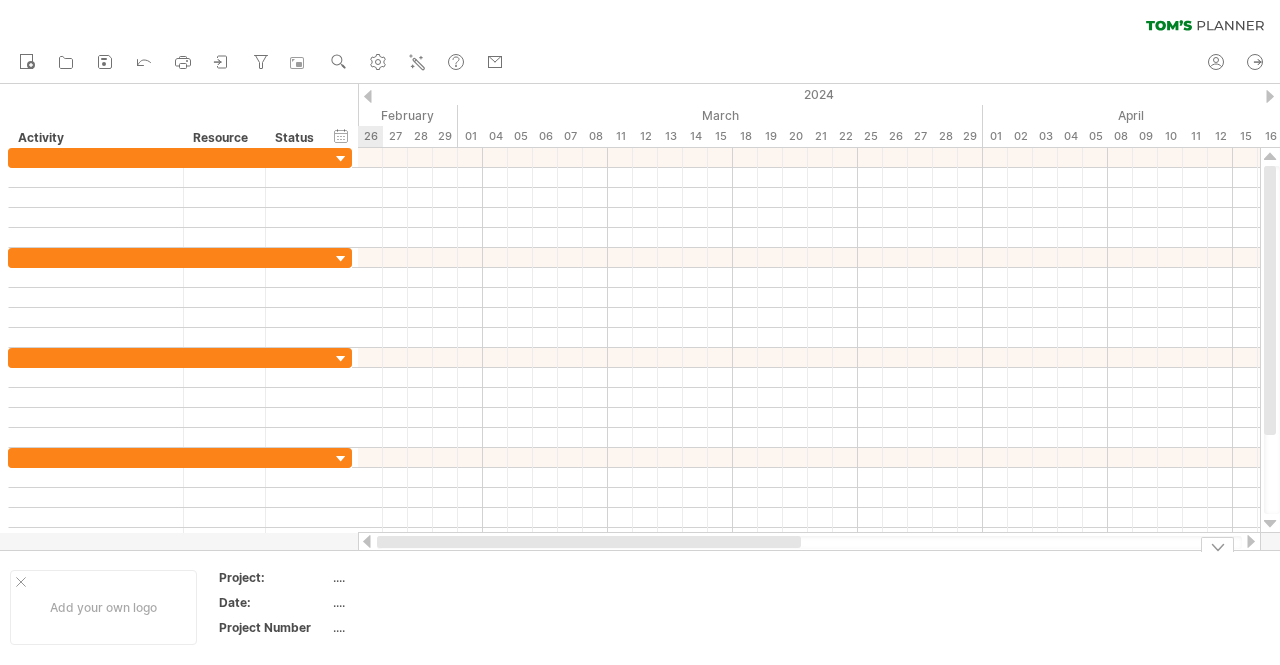 drag, startPoint x: 886, startPoint y: 538, endPoint x: 503, endPoint y: 546, distance: 383.08353 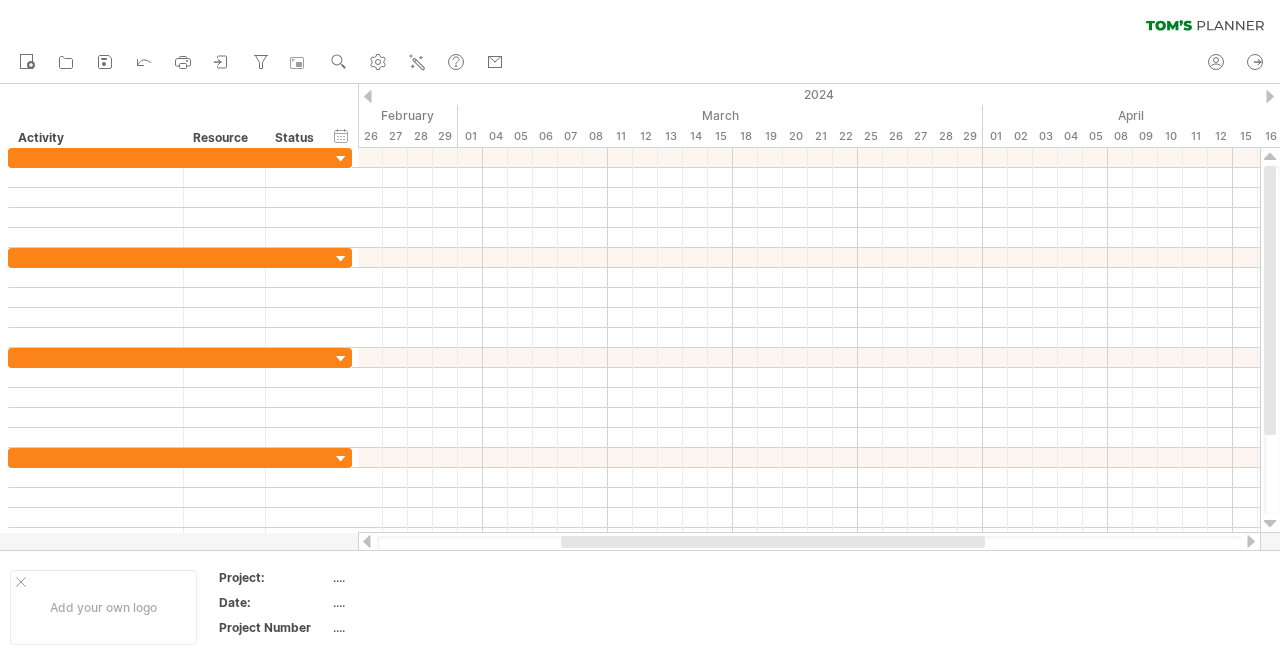 click at bounding box center (368, 96) 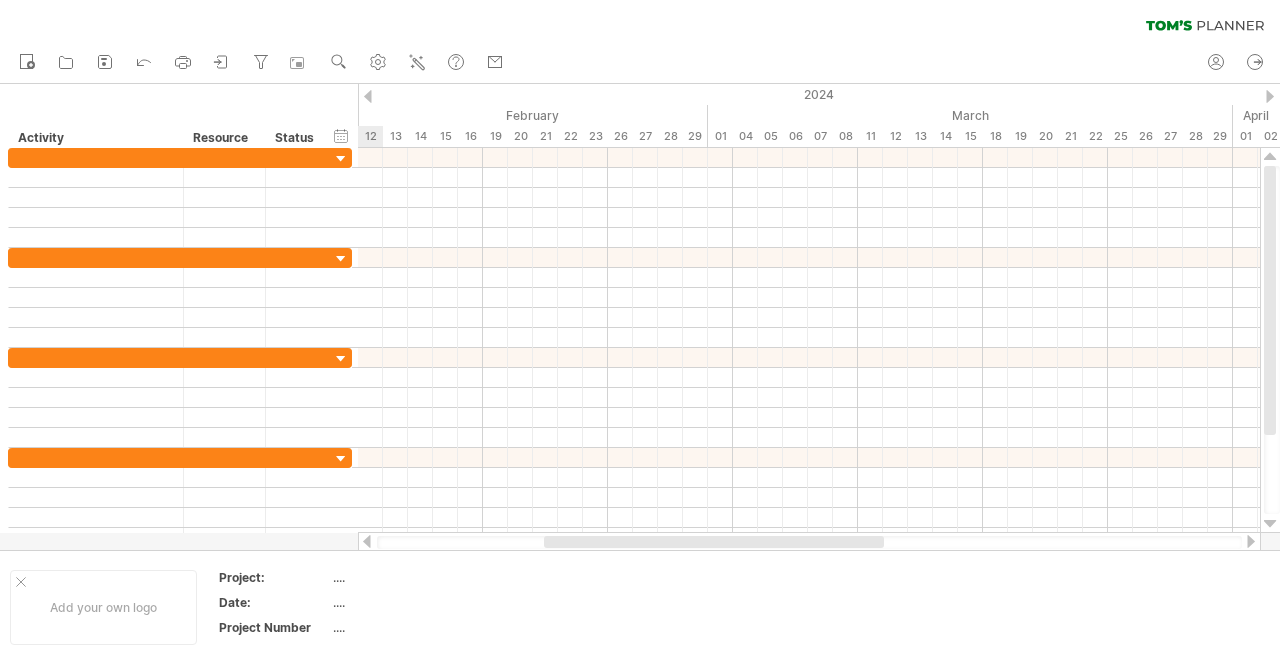 click at bounding box center (368, 96) 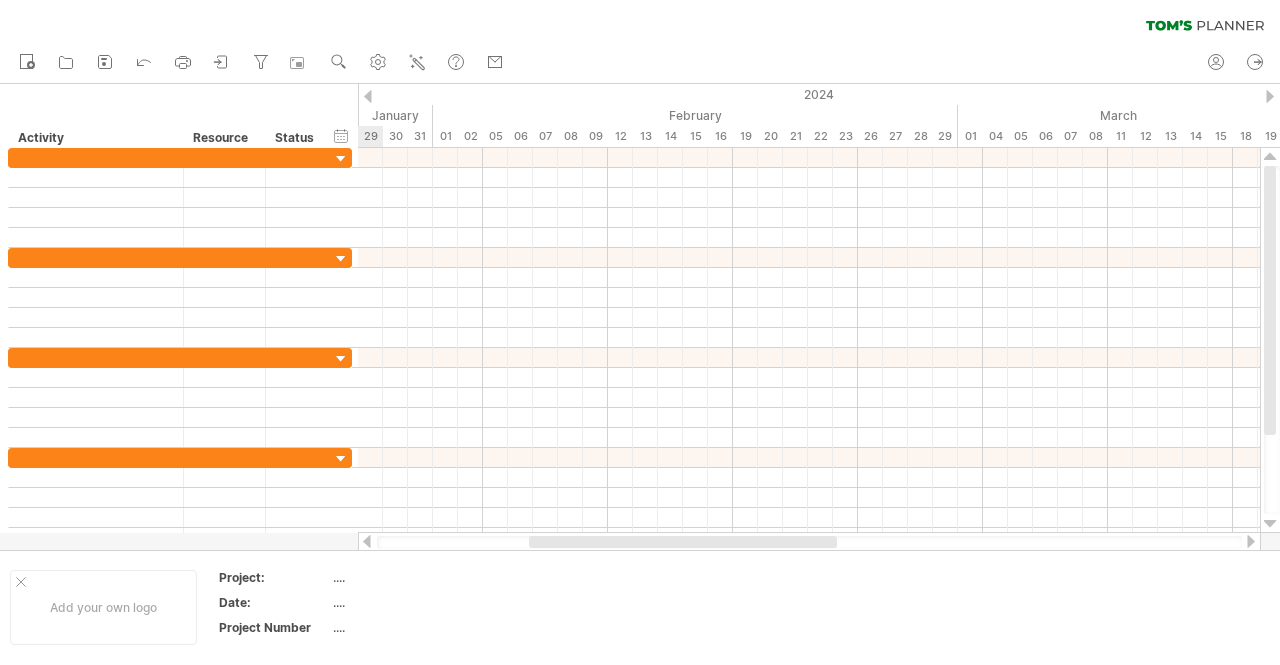 click at bounding box center (368, 96) 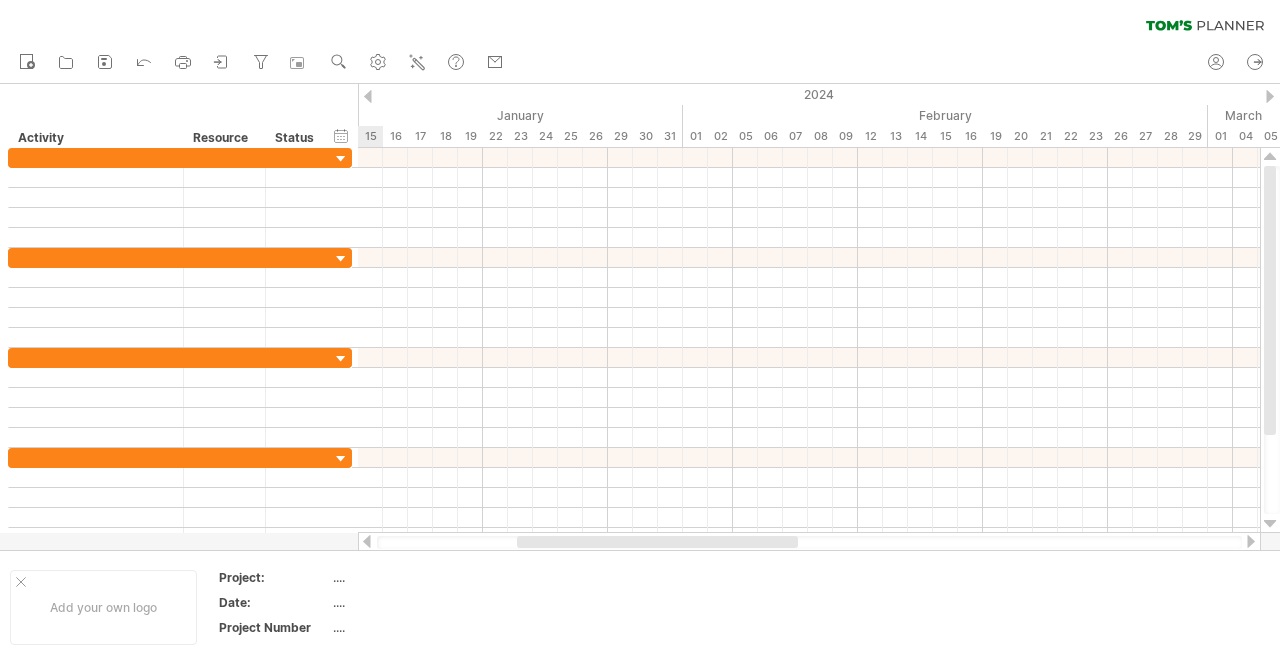 click at bounding box center (368, 96) 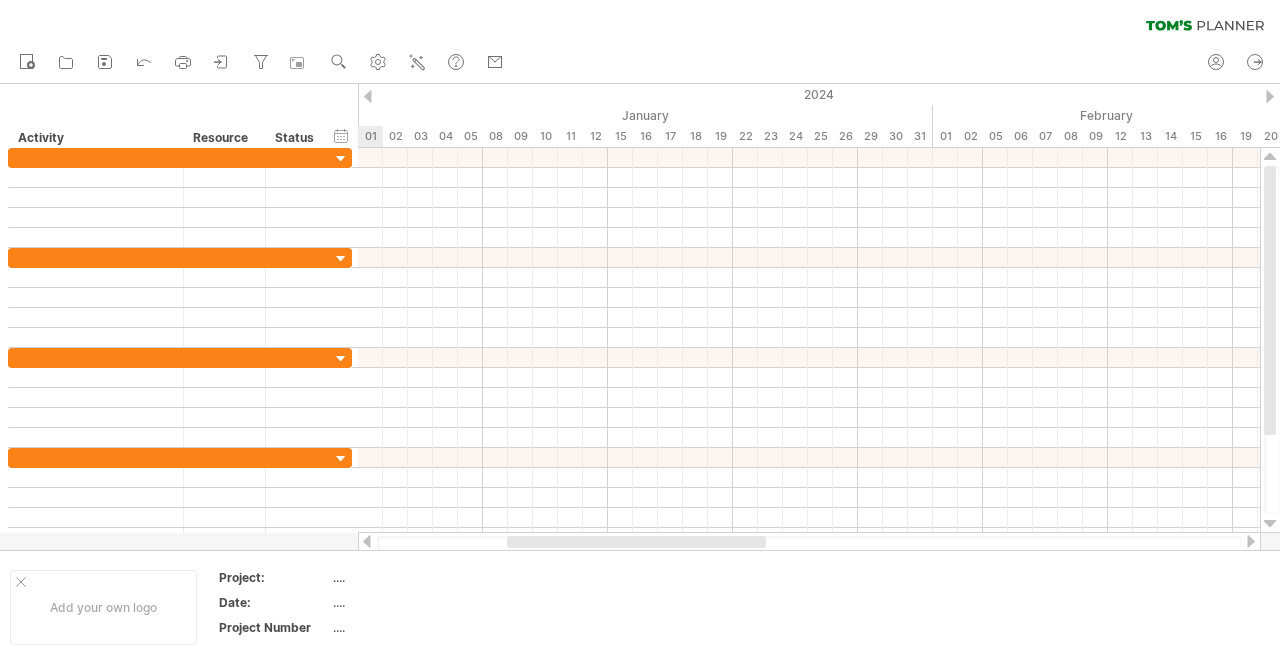 click at bounding box center (368, 96) 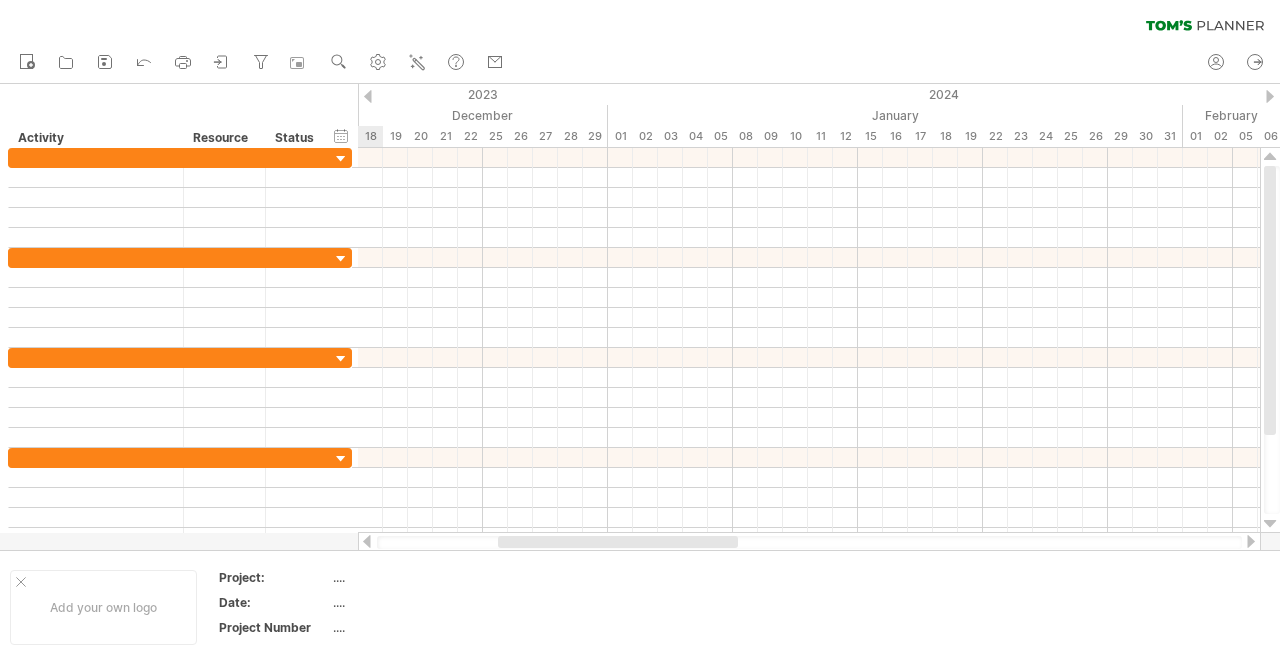 click at bounding box center (368, 96) 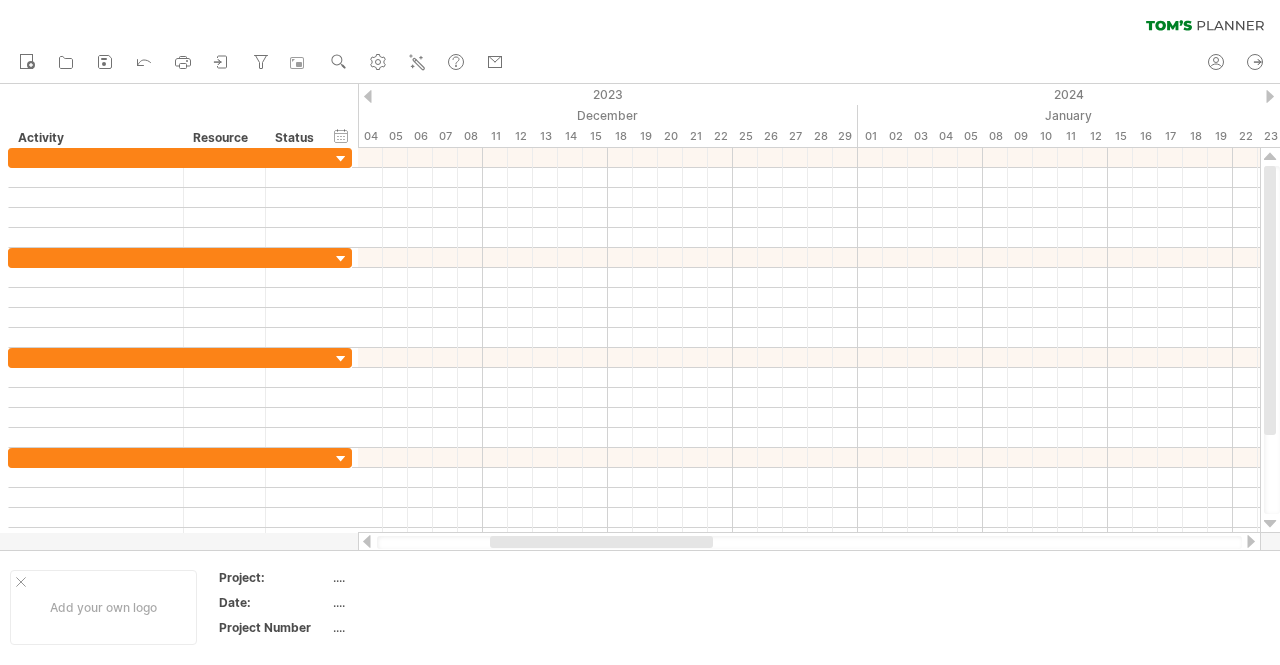 click at bounding box center [1270, 96] 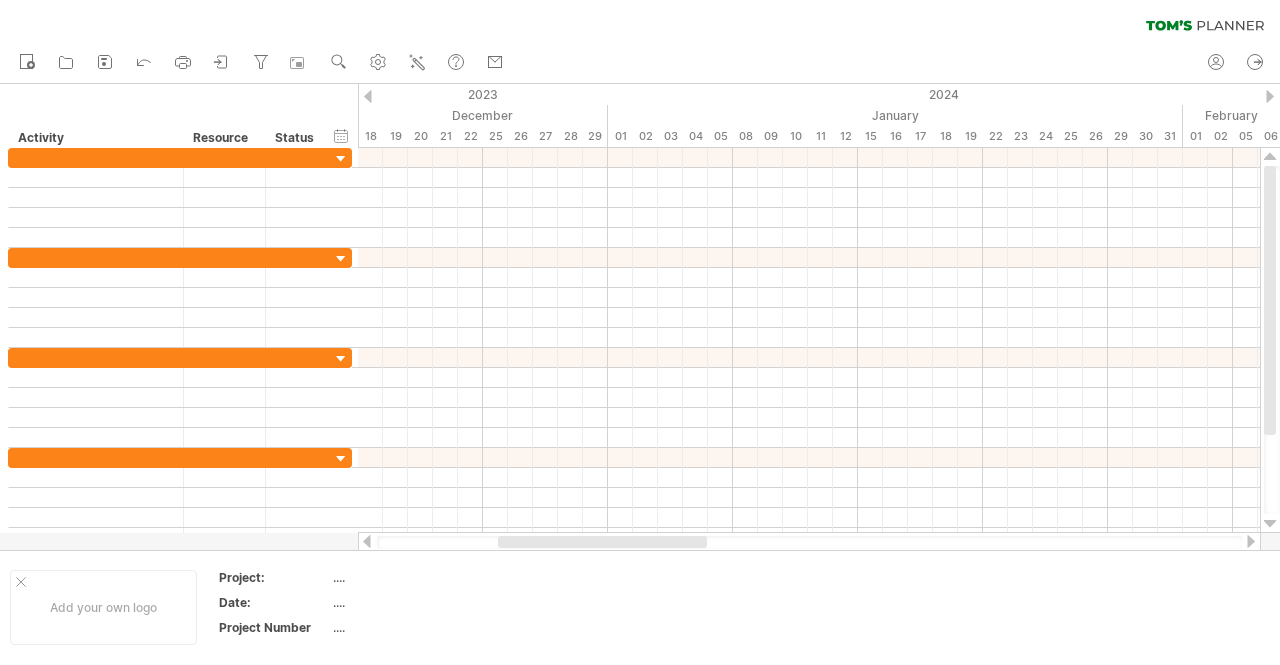 click at bounding box center [1270, 96] 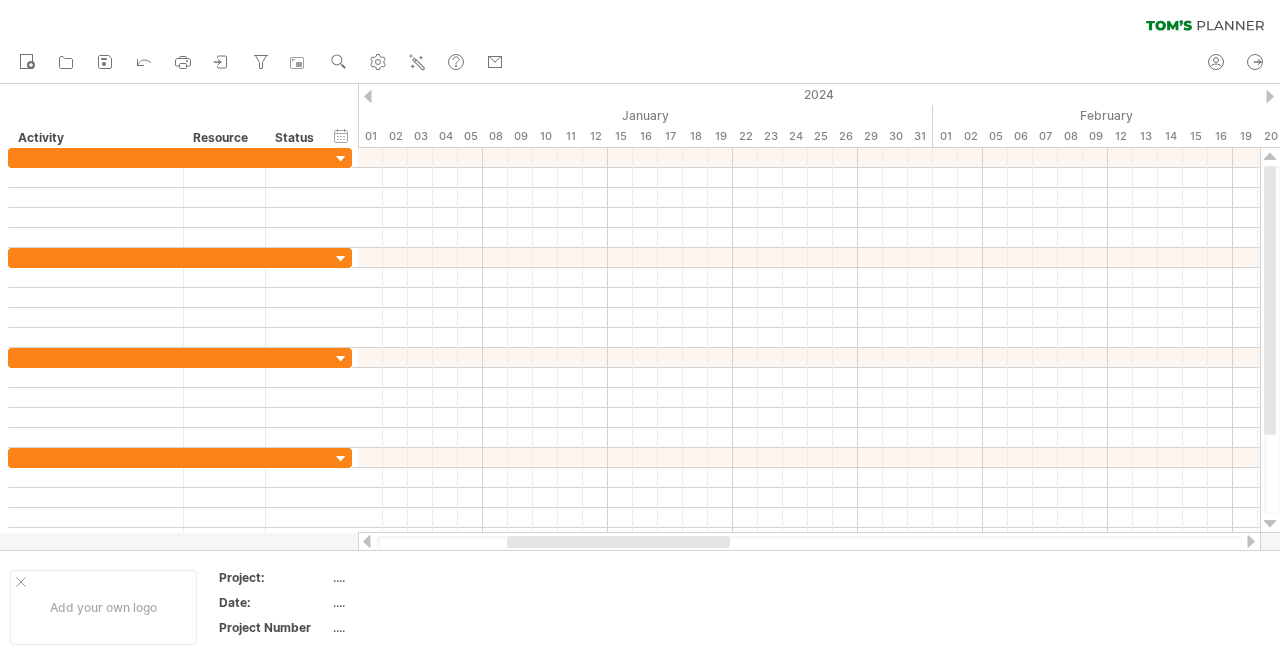 click at bounding box center (1270, 96) 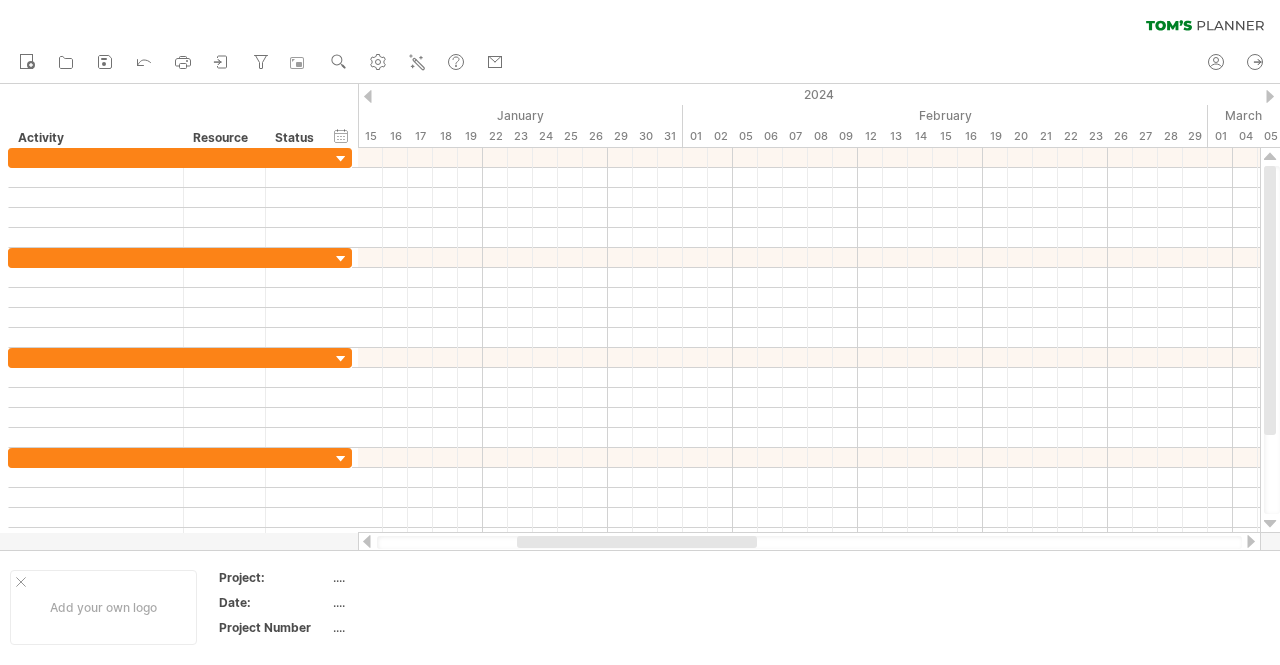 click at bounding box center [1270, 96] 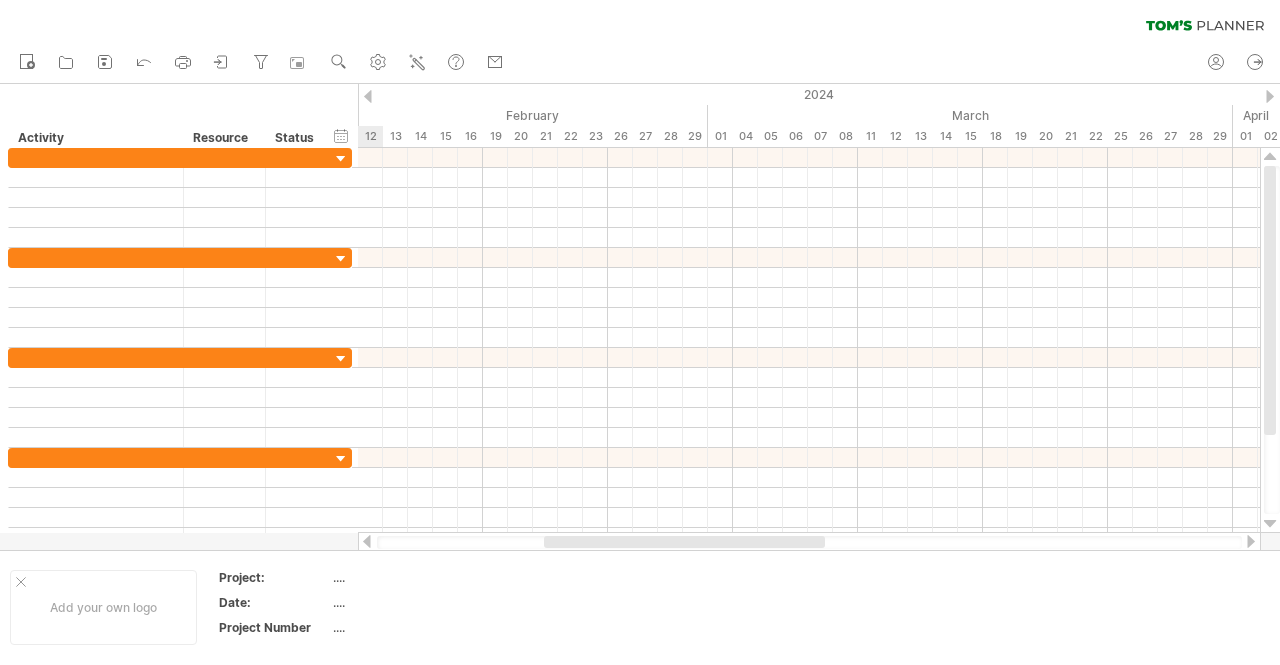 click at bounding box center (1270, 96) 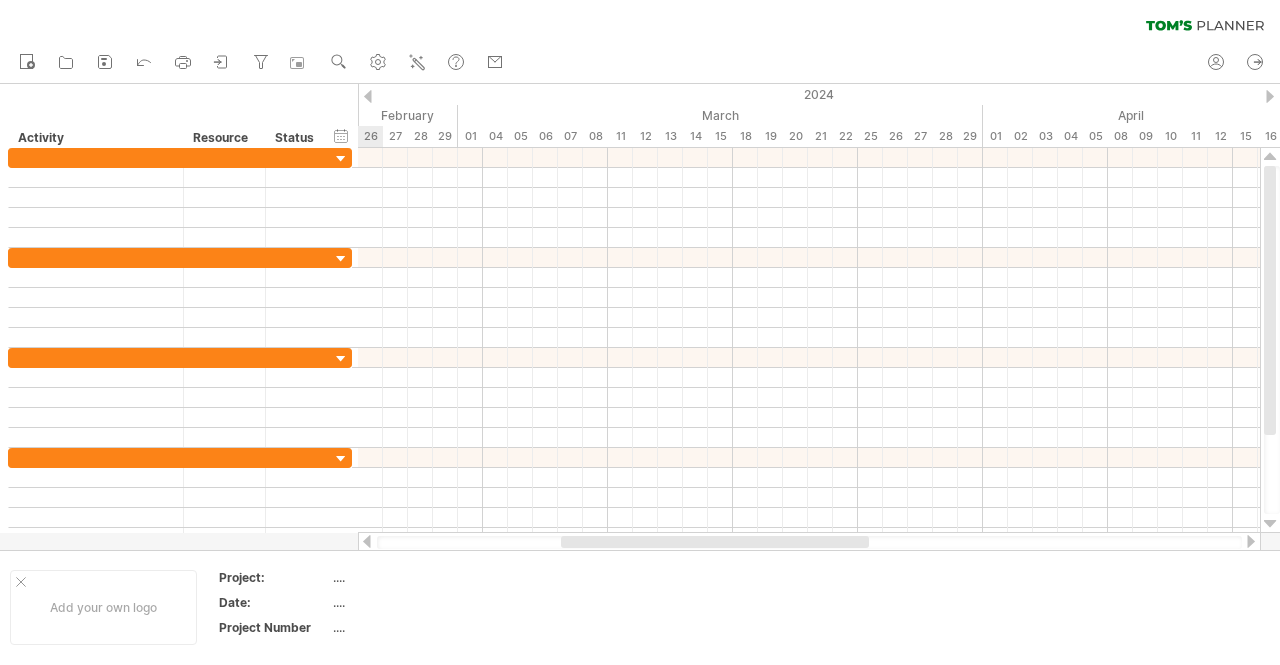 click at bounding box center (1270, 96) 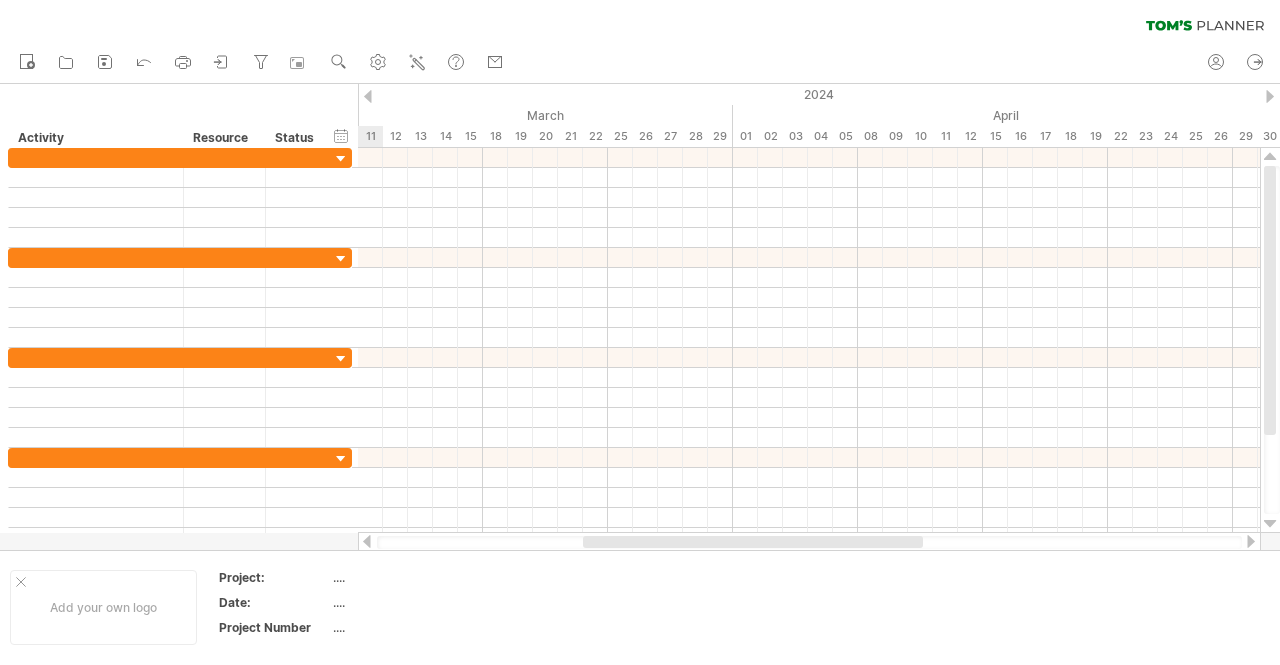 click at bounding box center (1270, 96) 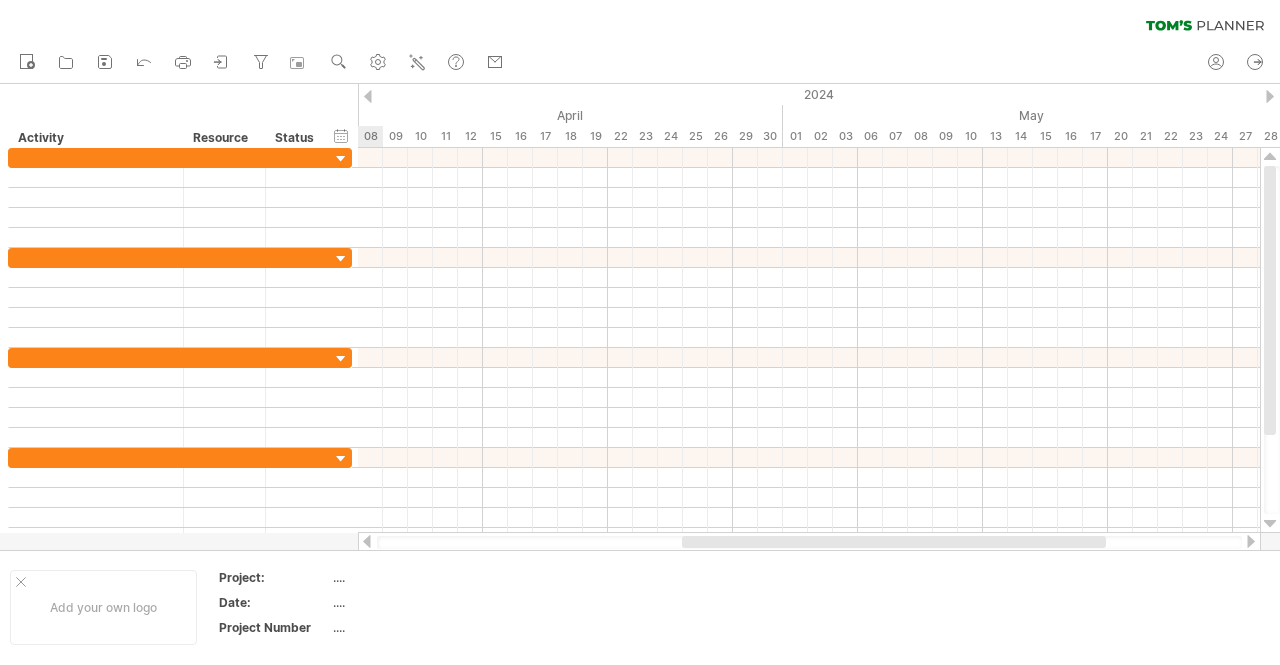 click at bounding box center (1270, 96) 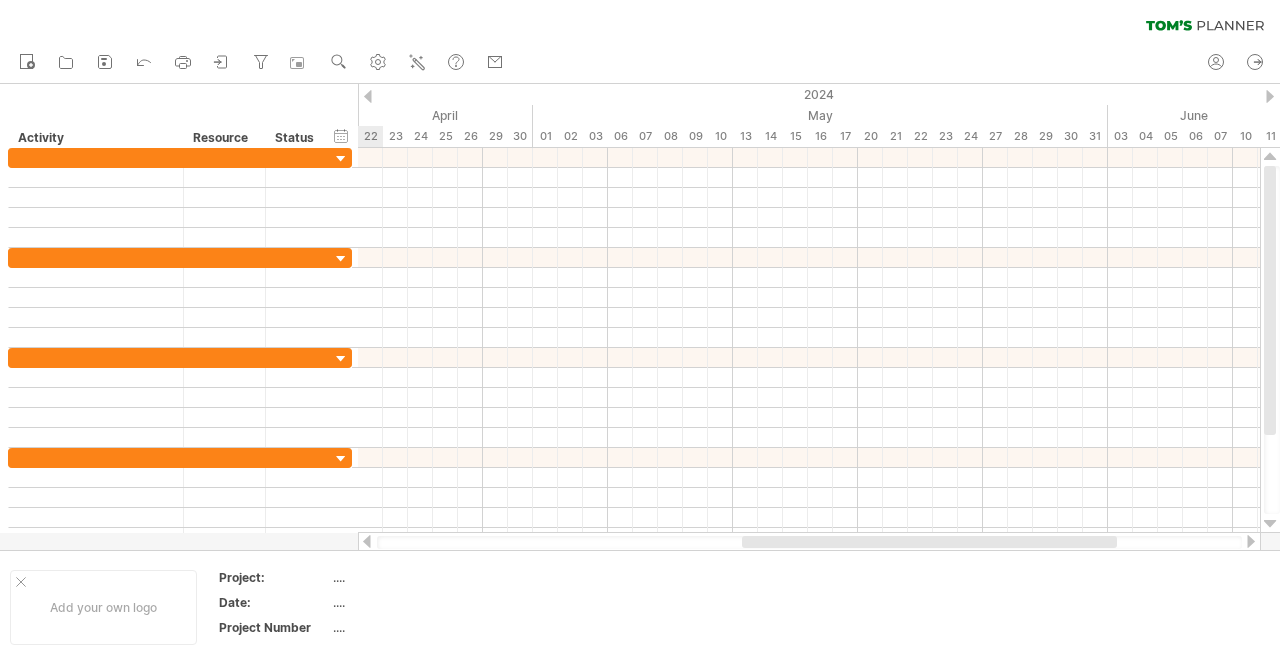 click at bounding box center [1270, 96] 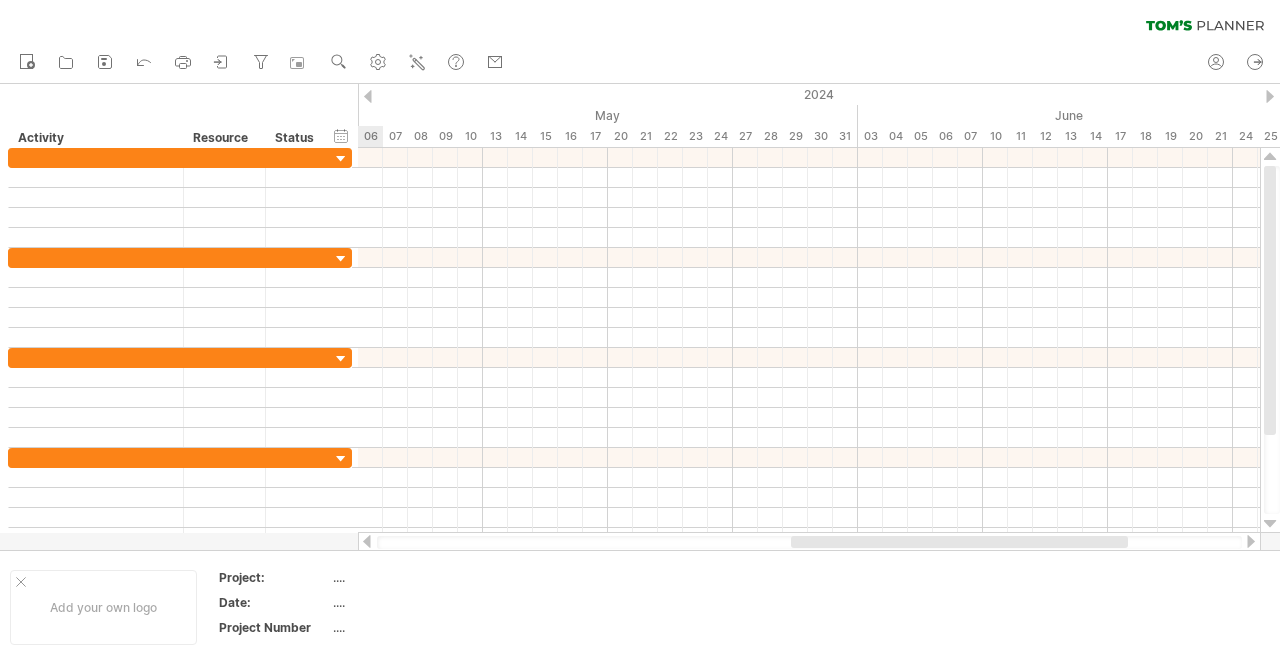 click at bounding box center (1270, 96) 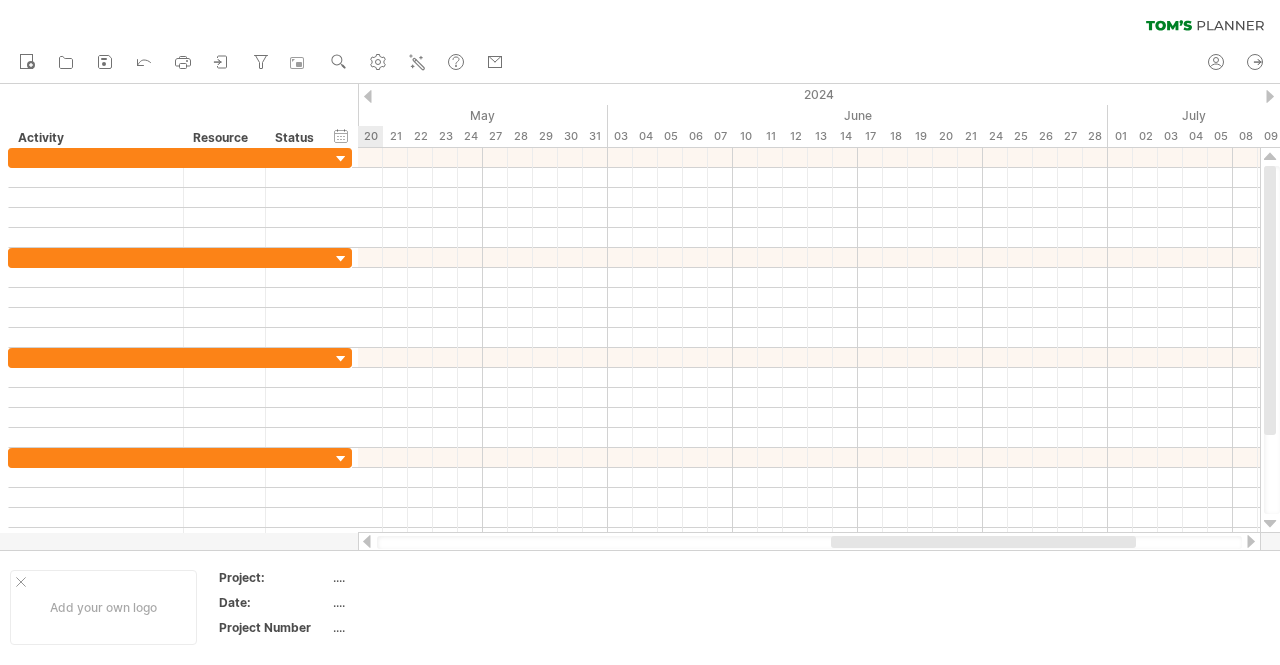 click at bounding box center (1270, 96) 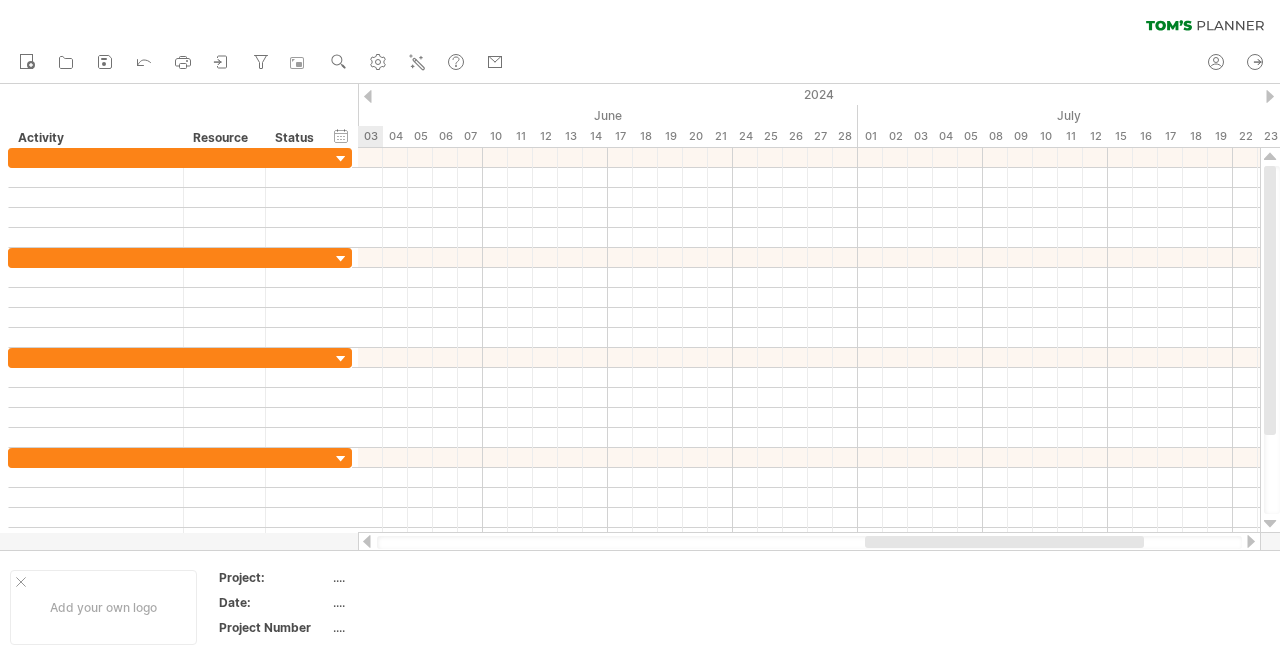 click at bounding box center (1270, 96) 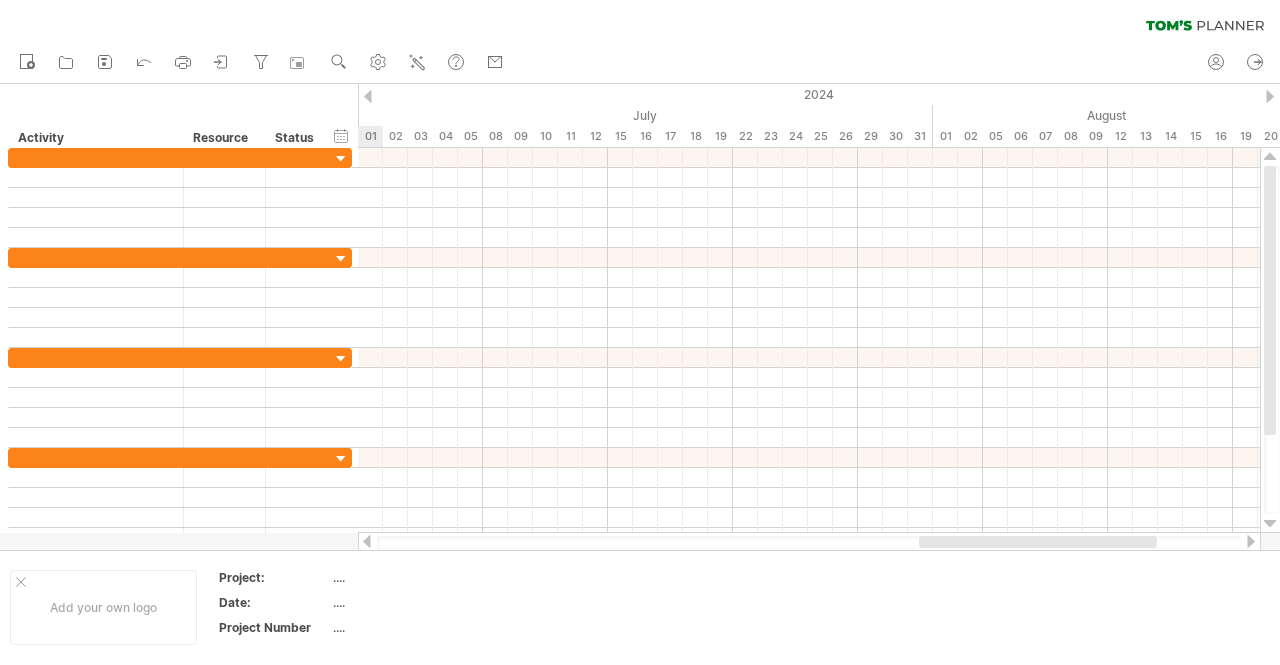 click at bounding box center (1270, 96) 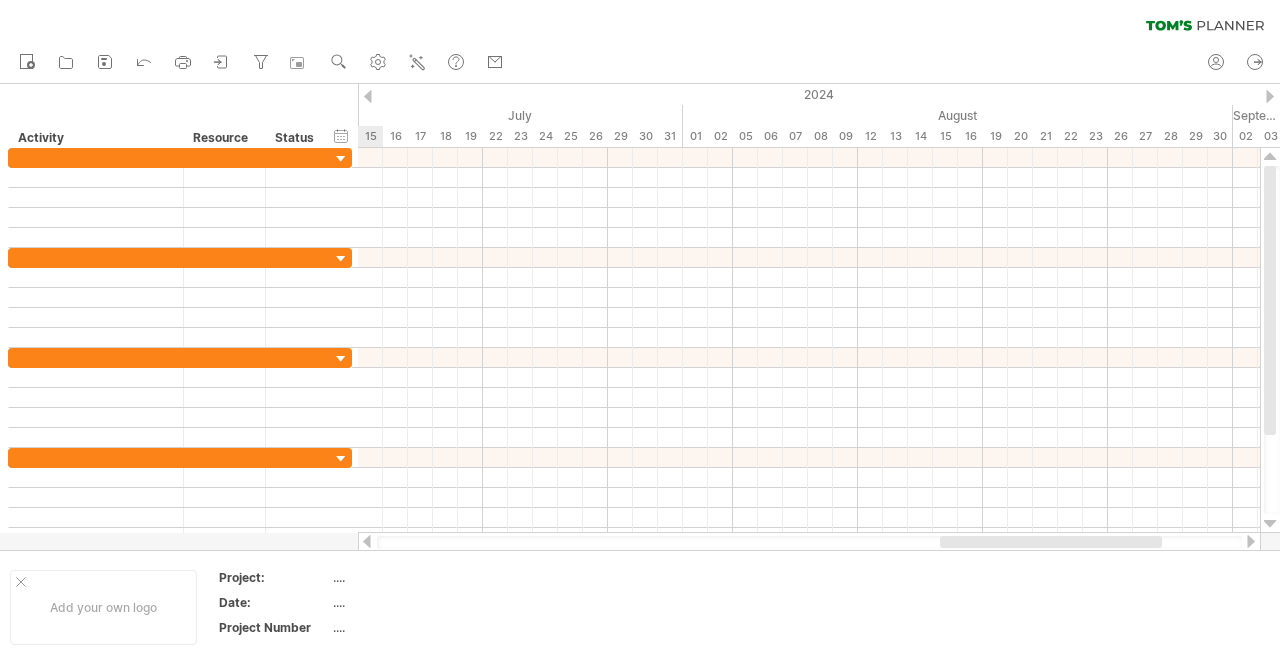 click at bounding box center (1270, 96) 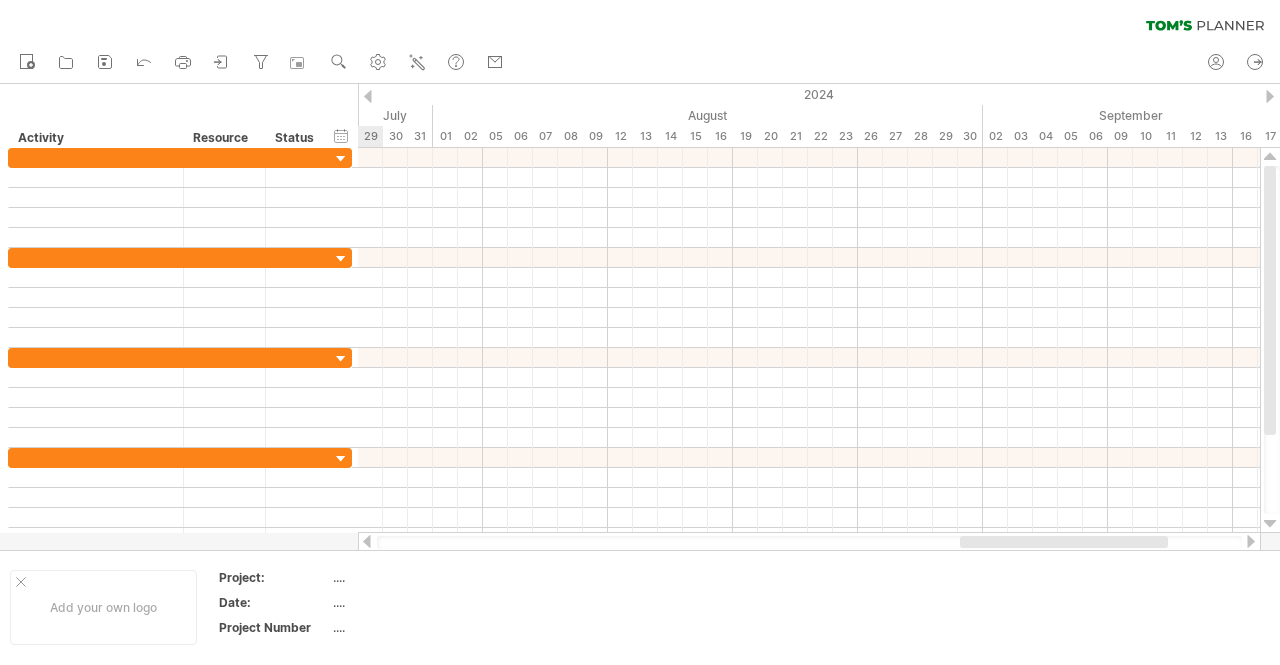 click at bounding box center [1270, 96] 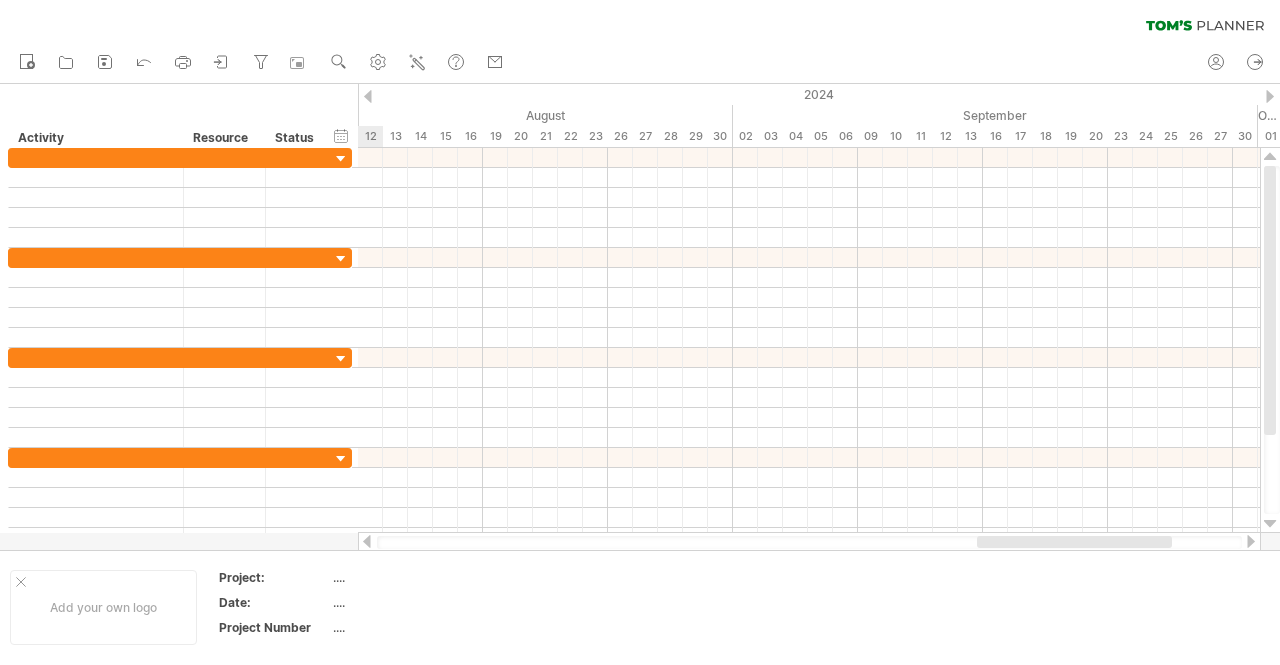click at bounding box center (1270, 96) 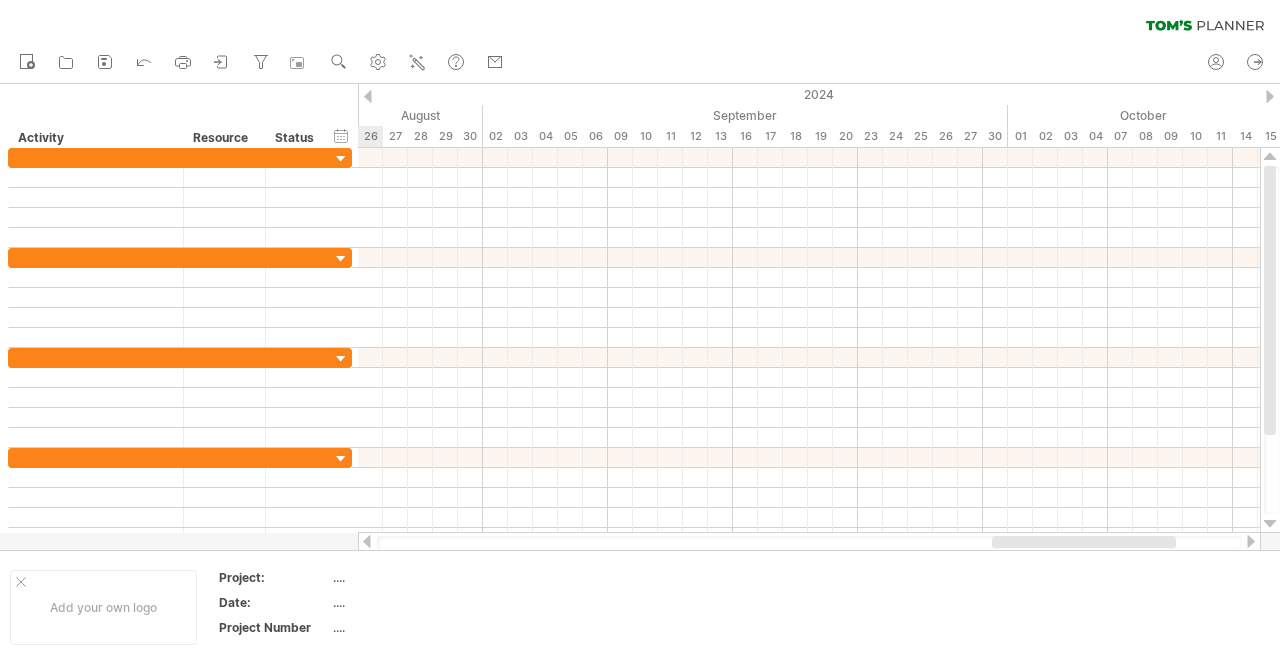 click at bounding box center [1270, 96] 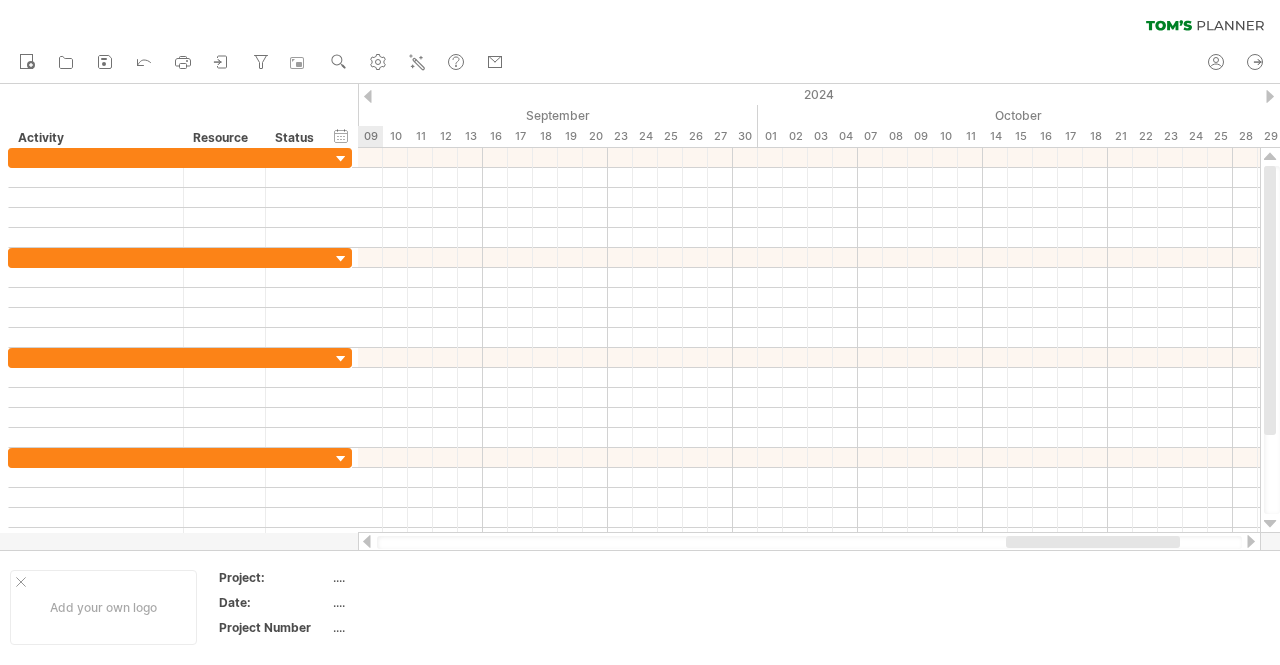 click at bounding box center (1270, 96) 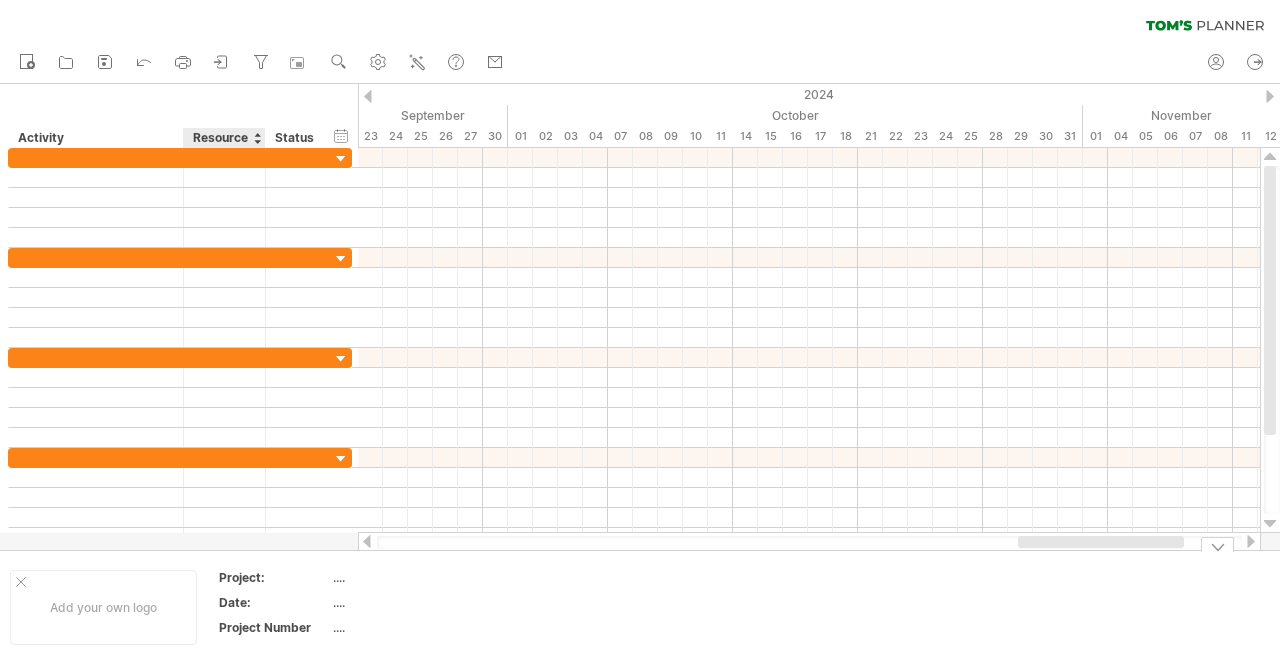 drag, startPoint x: 510, startPoint y: 543, endPoint x: 228, endPoint y: 556, distance: 282.2995 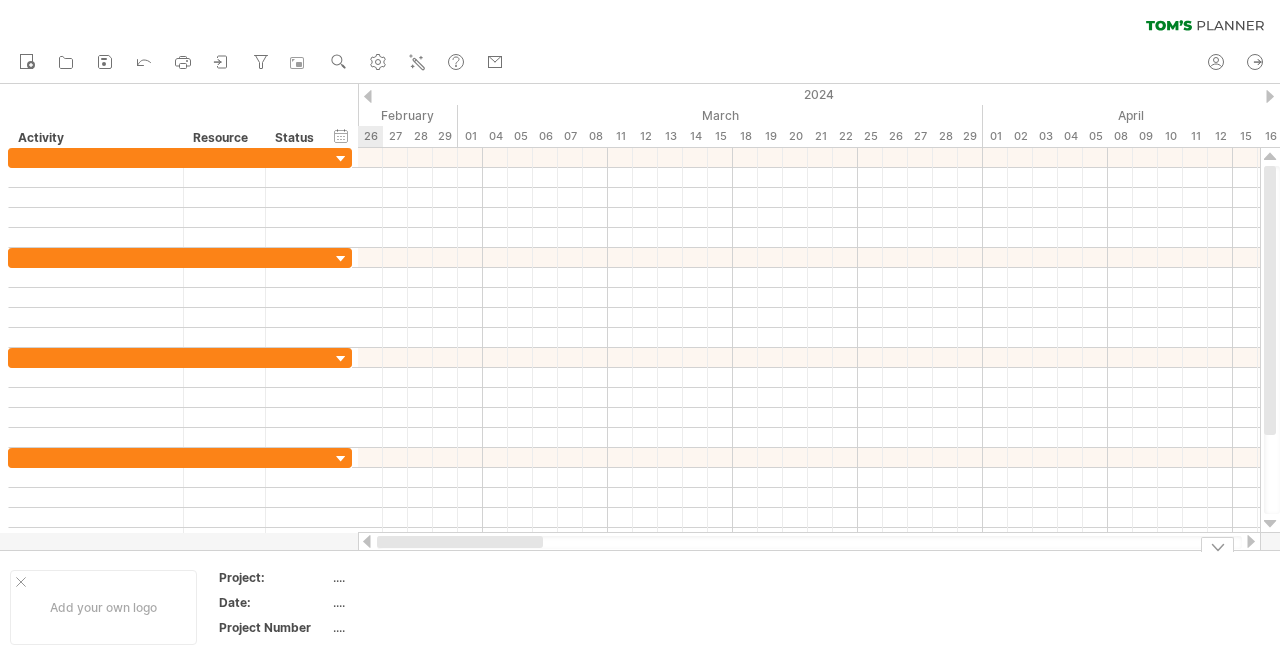 drag, startPoint x: 1161, startPoint y: 537, endPoint x: 456, endPoint y: 576, distance: 706.0779 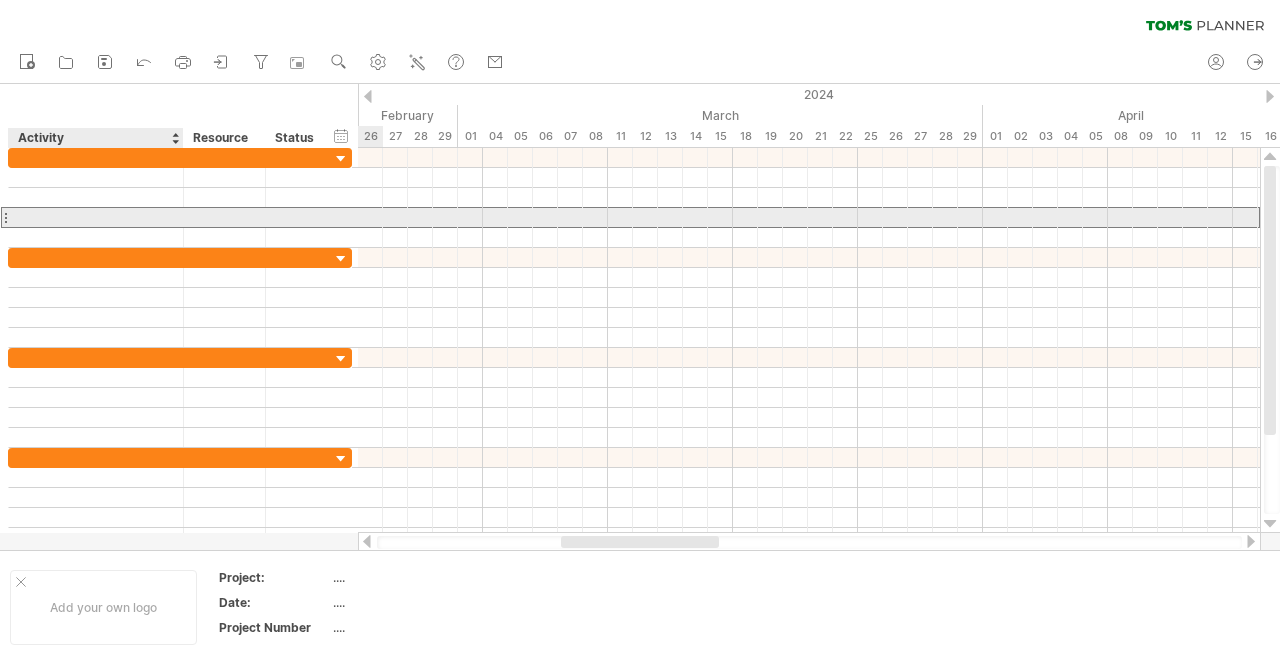 click at bounding box center [96, 217] 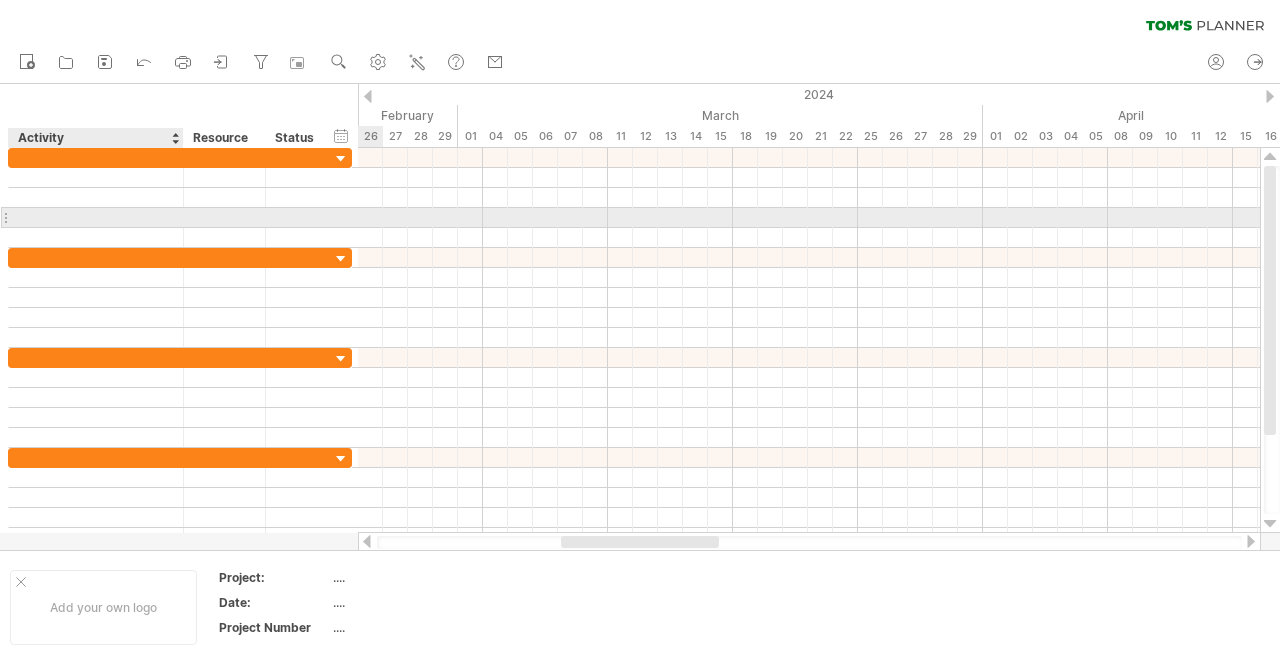 scroll, scrollTop: 0, scrollLeft: 0, axis: both 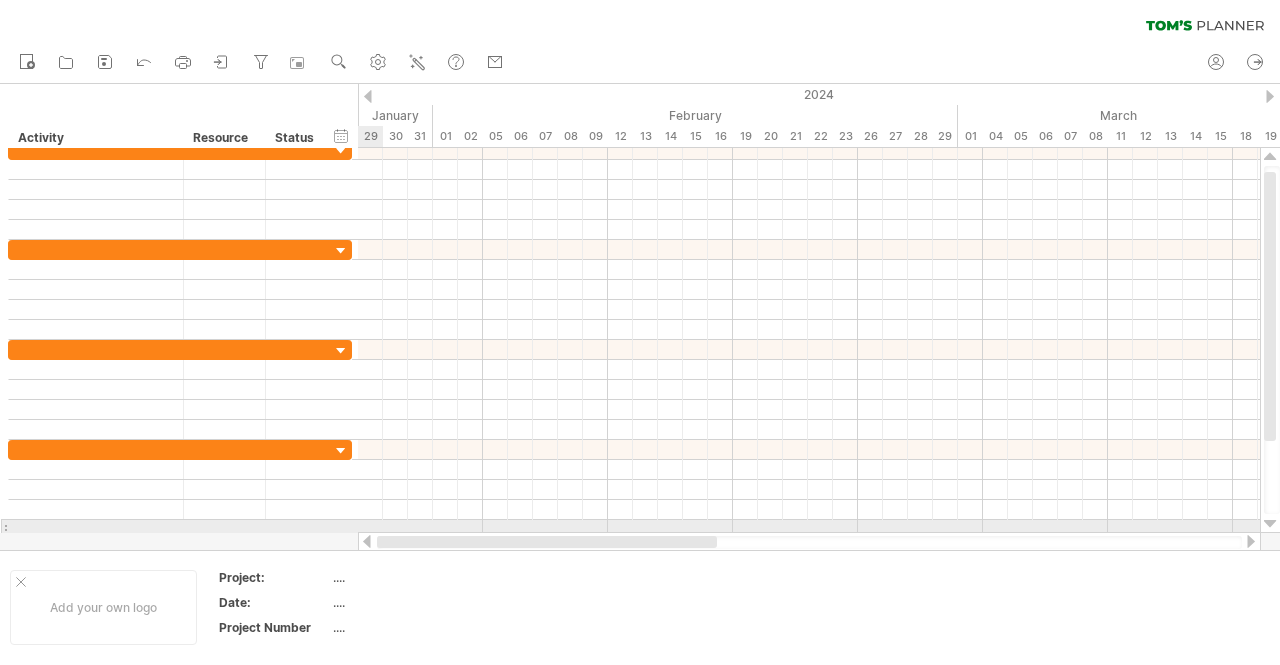 drag, startPoint x: 610, startPoint y: 538, endPoint x: 326, endPoint y: 529, distance: 284.14258 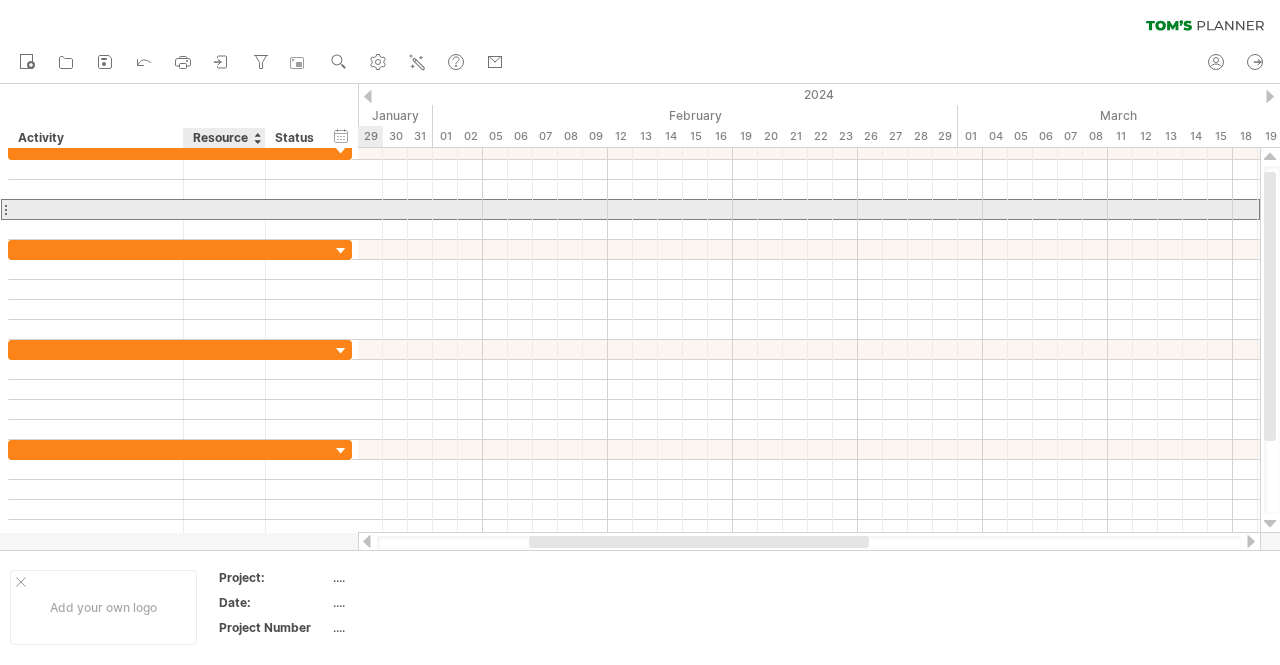 click at bounding box center (224, 209) 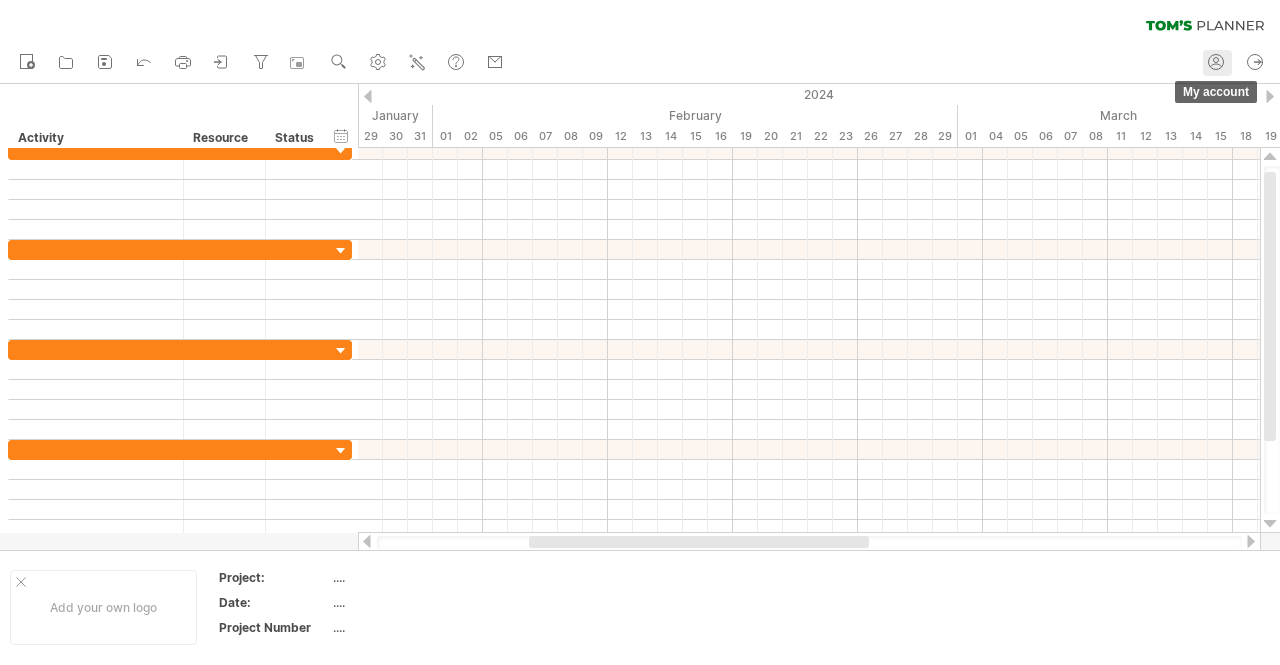 click 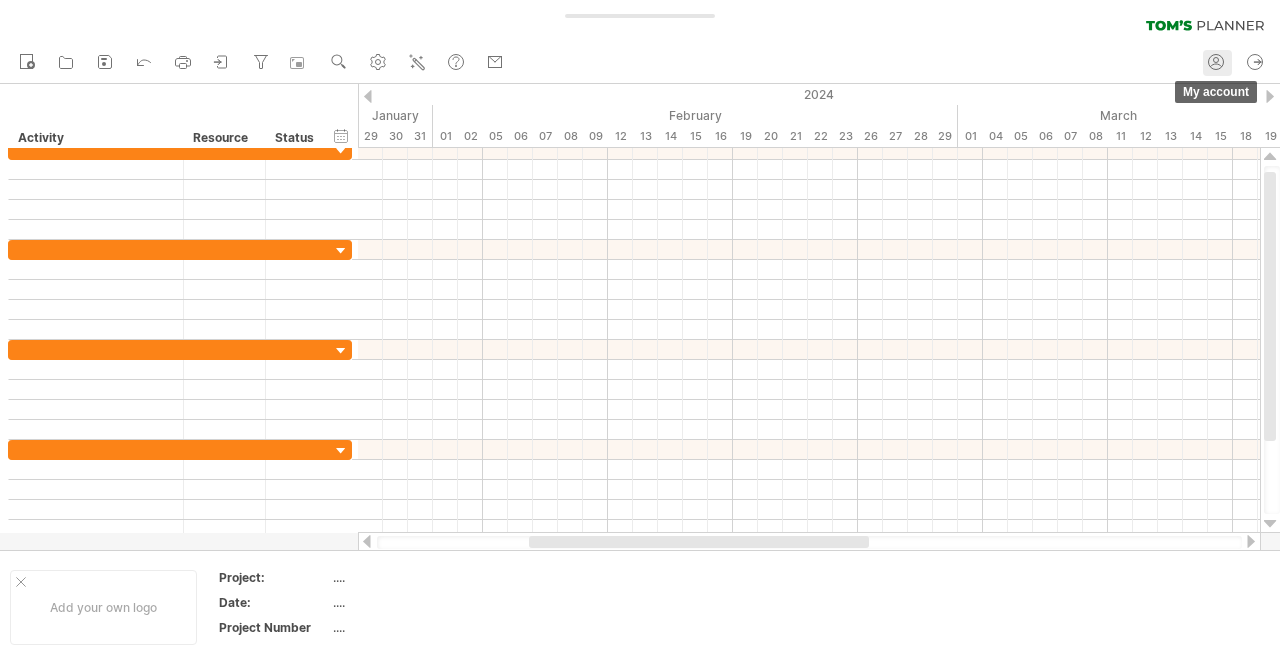 type on "**********" 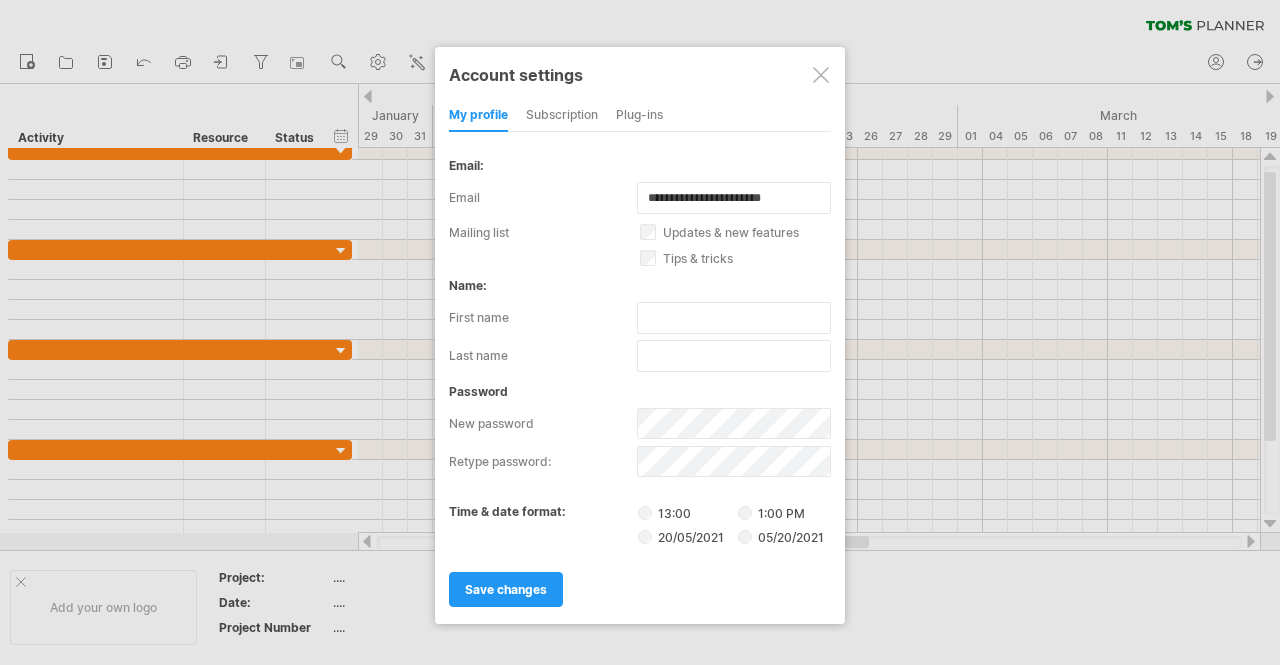 click at bounding box center (821, 75) 